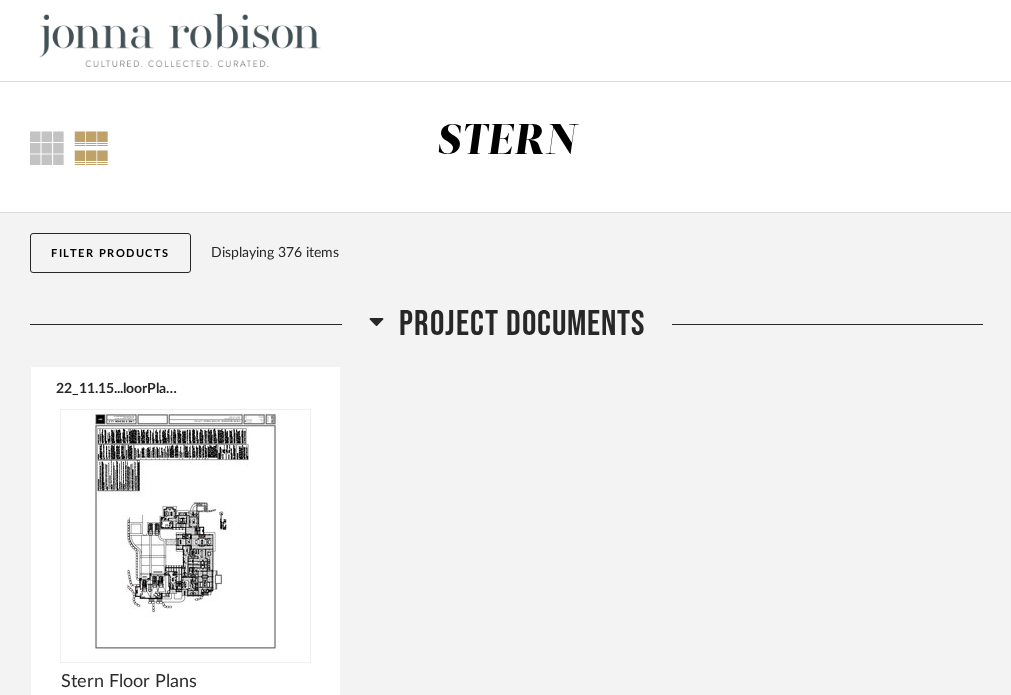 scroll, scrollTop: 6248, scrollLeft: 0, axis: vertical 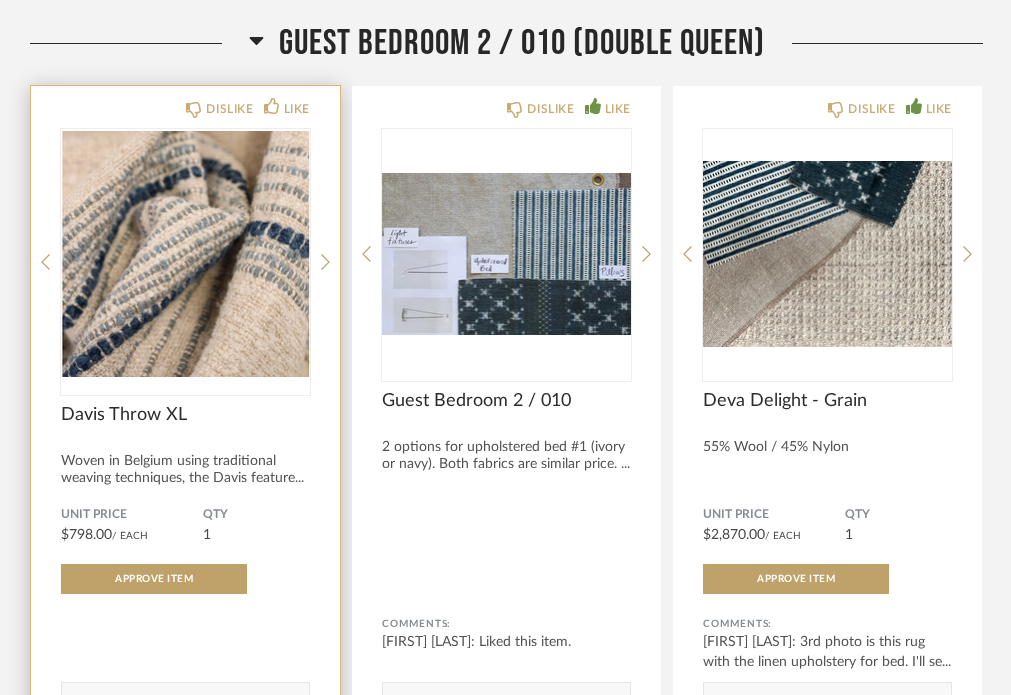 click at bounding box center [185, 254] 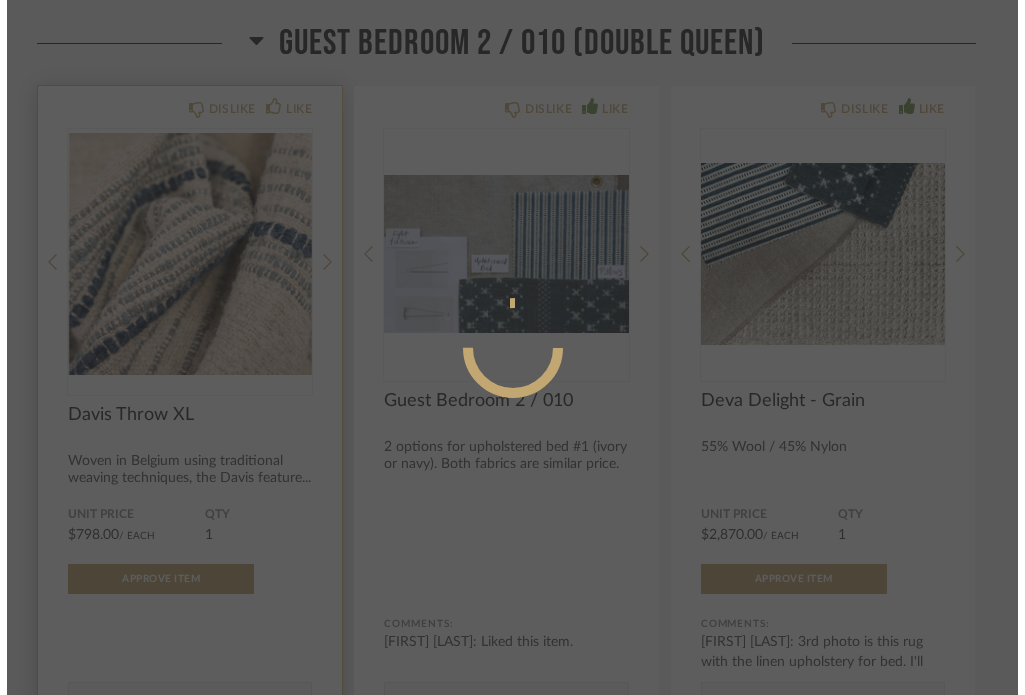 scroll, scrollTop: 0, scrollLeft: 0, axis: both 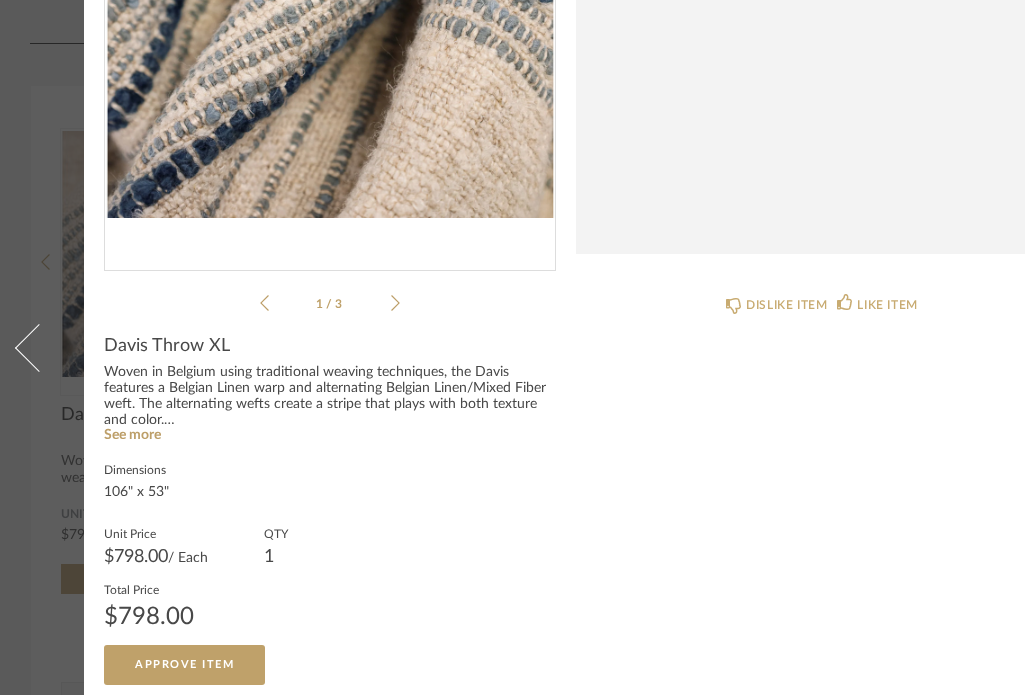 click 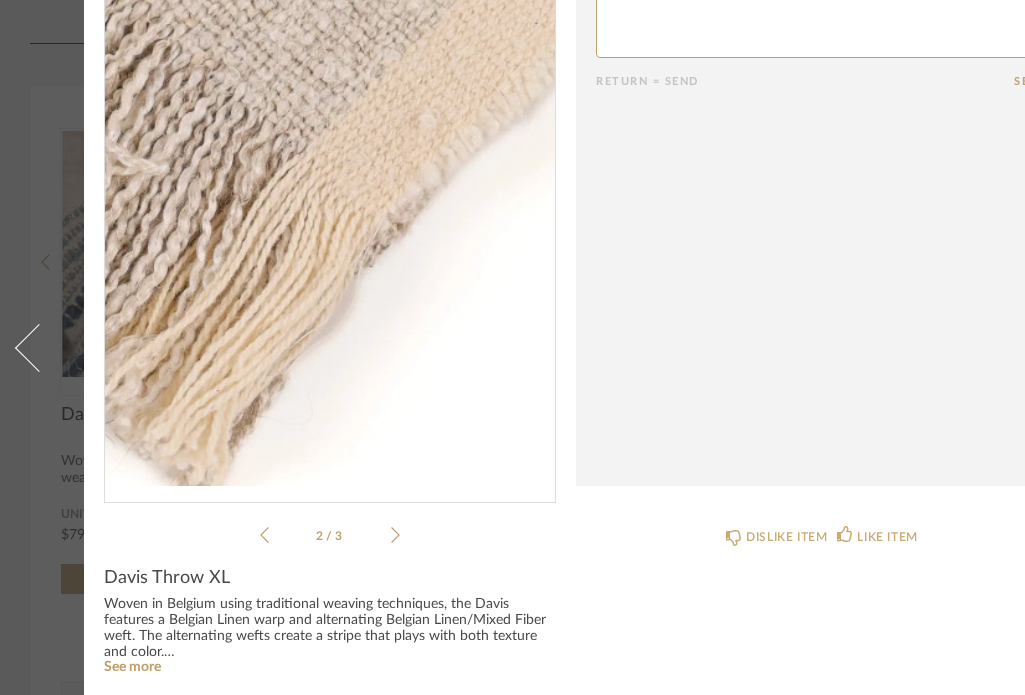 scroll, scrollTop: 163, scrollLeft: 0, axis: vertical 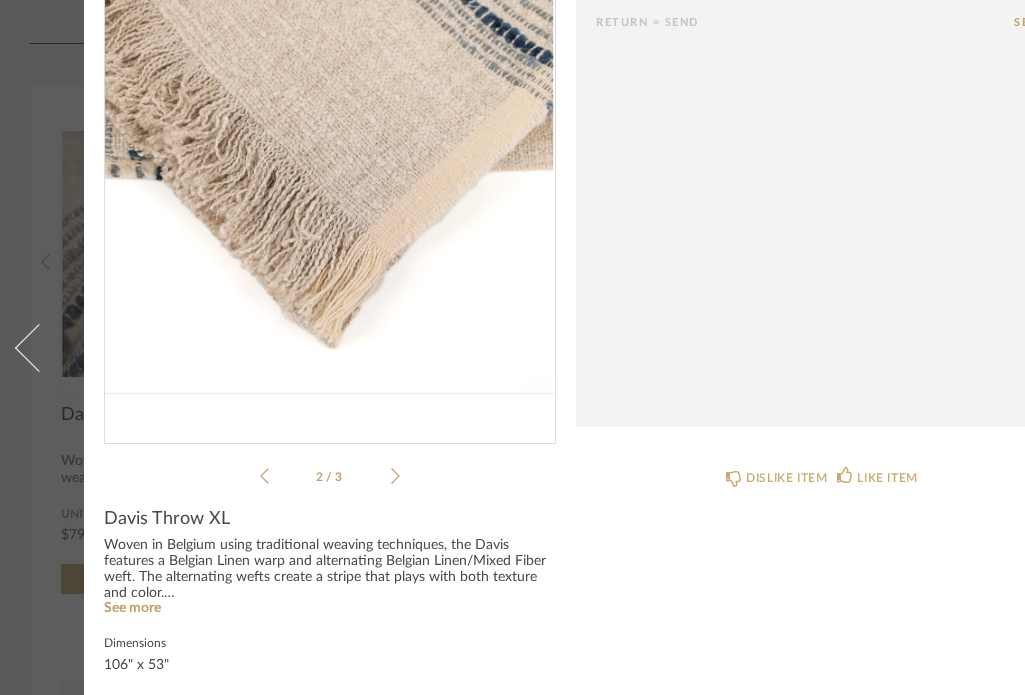 click 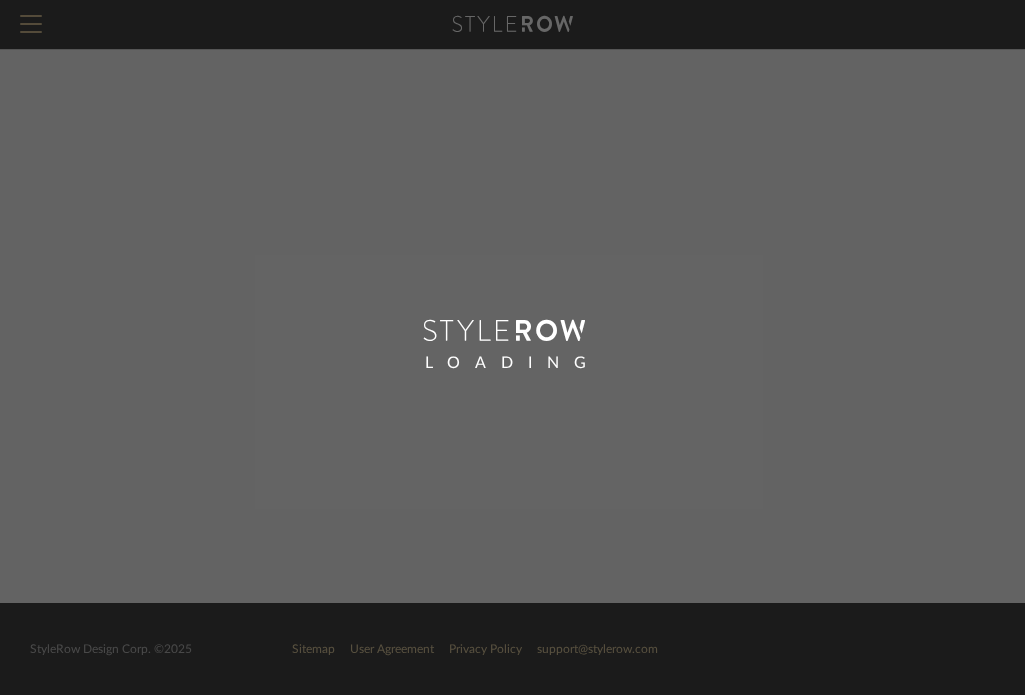 scroll, scrollTop: 0, scrollLeft: 0, axis: both 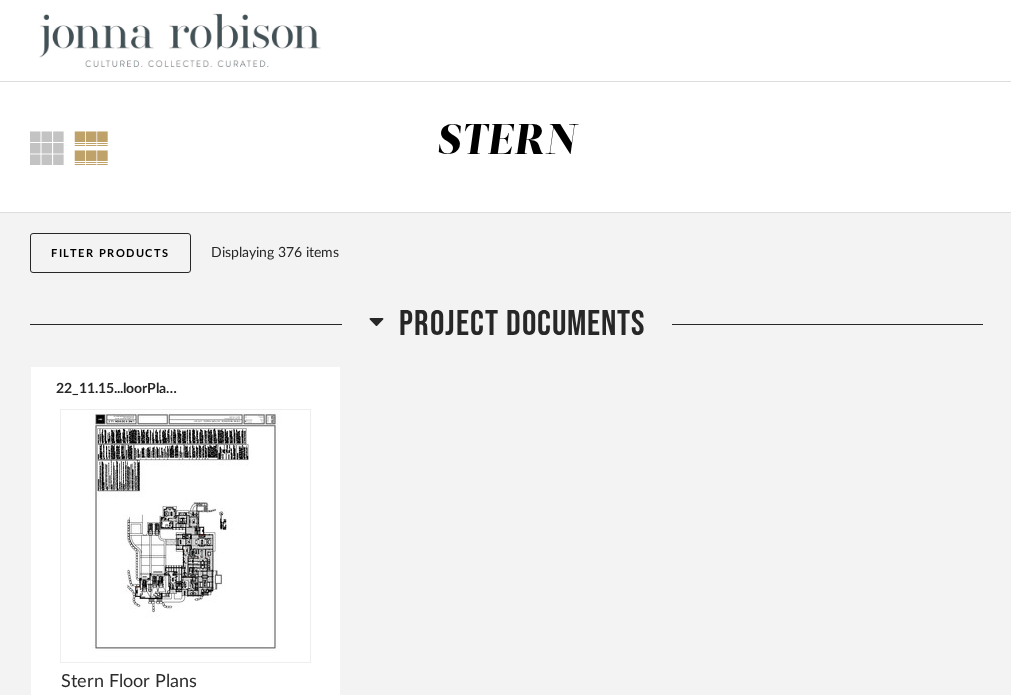 click 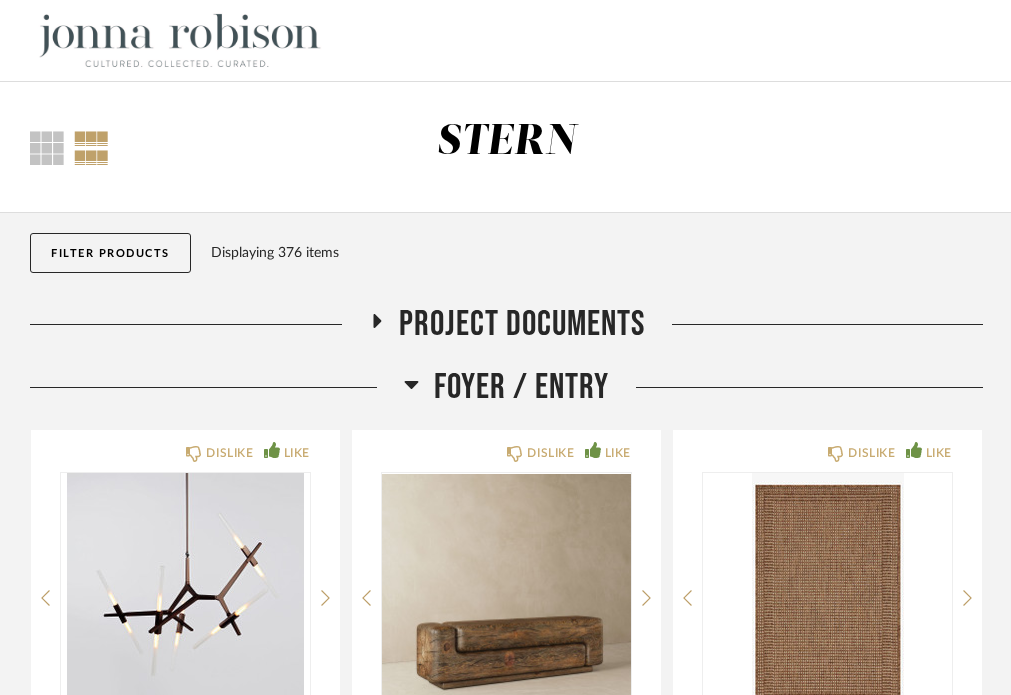 click 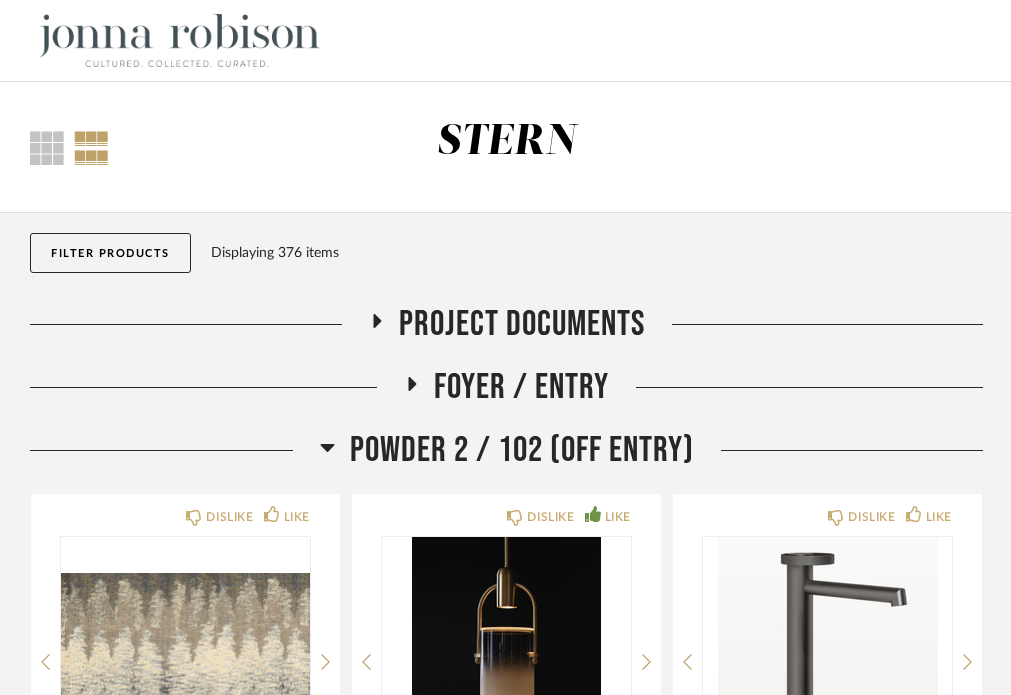 click on "Powder 2 / 102 (Off Entry)" 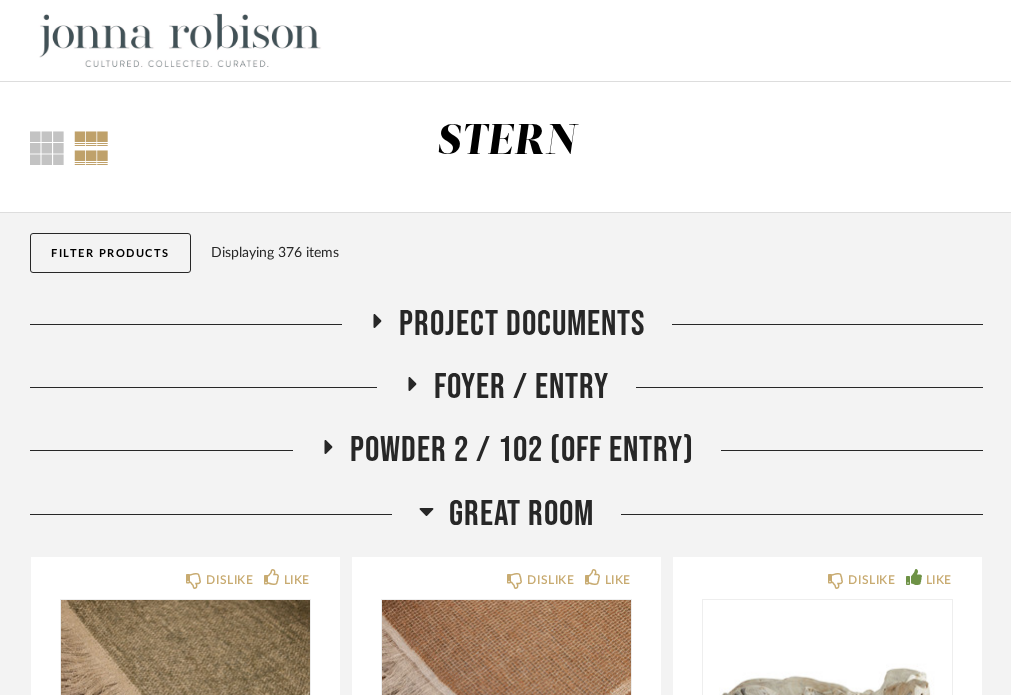 click 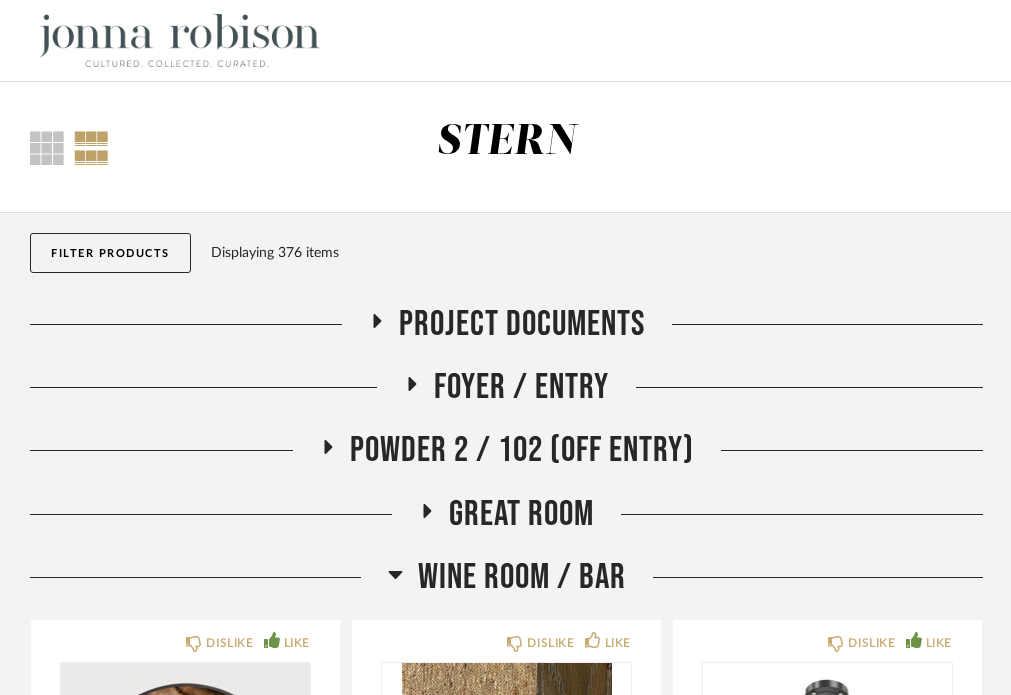 click 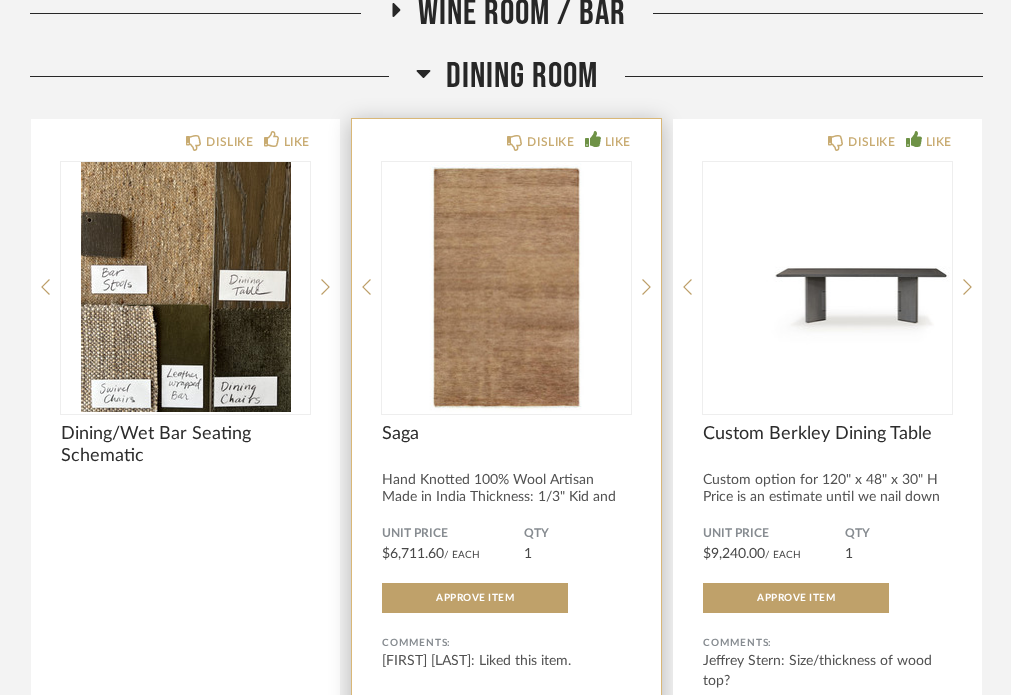 scroll, scrollTop: 558, scrollLeft: 0, axis: vertical 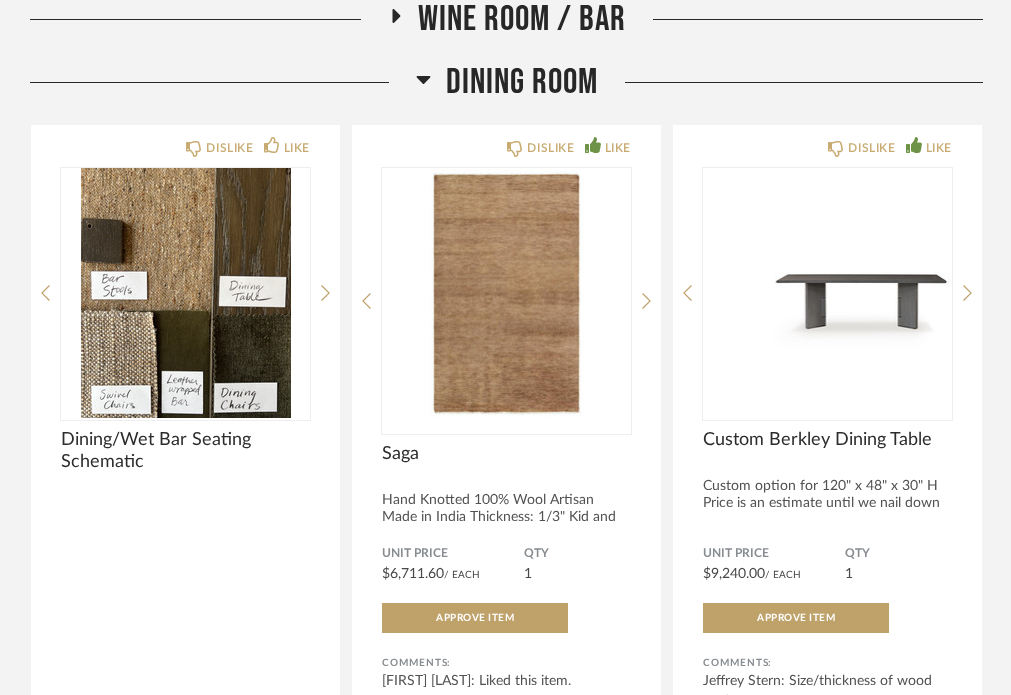 click 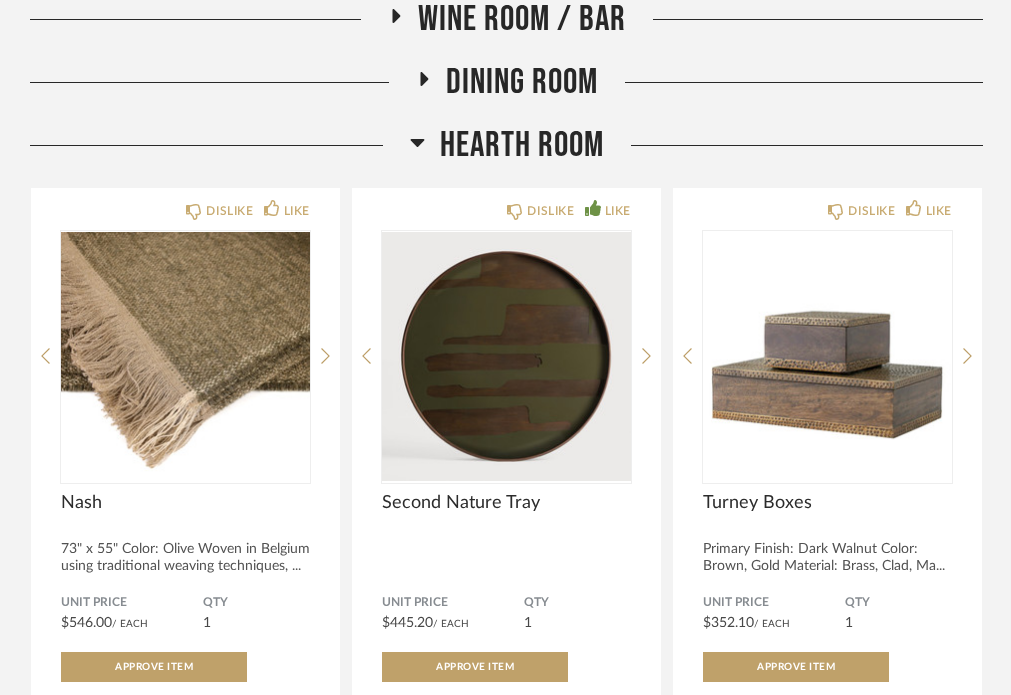 click 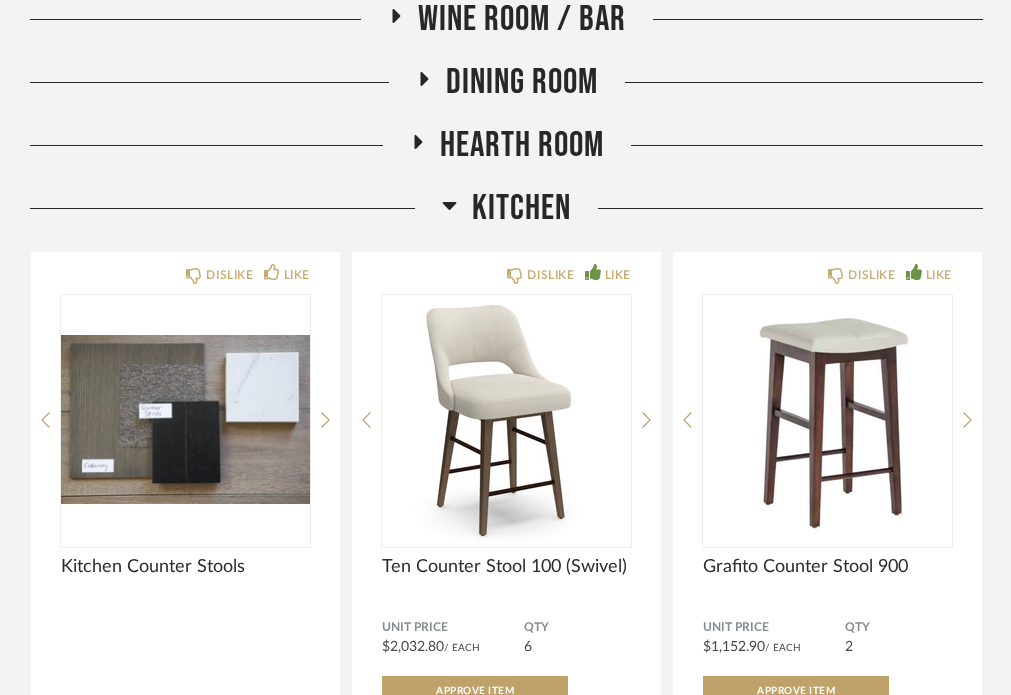click 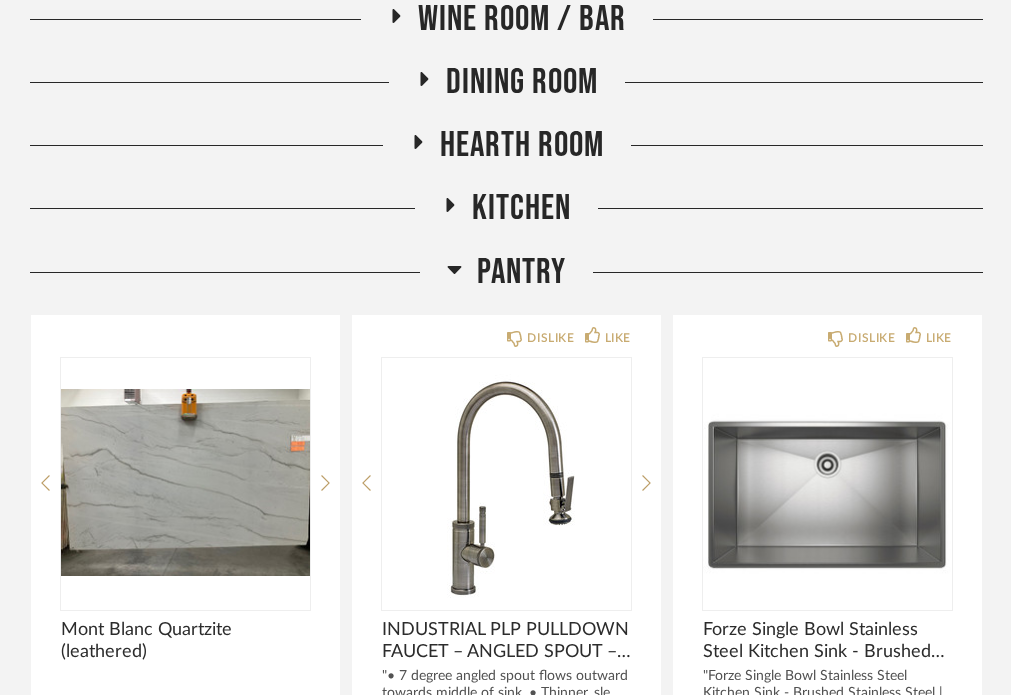 click 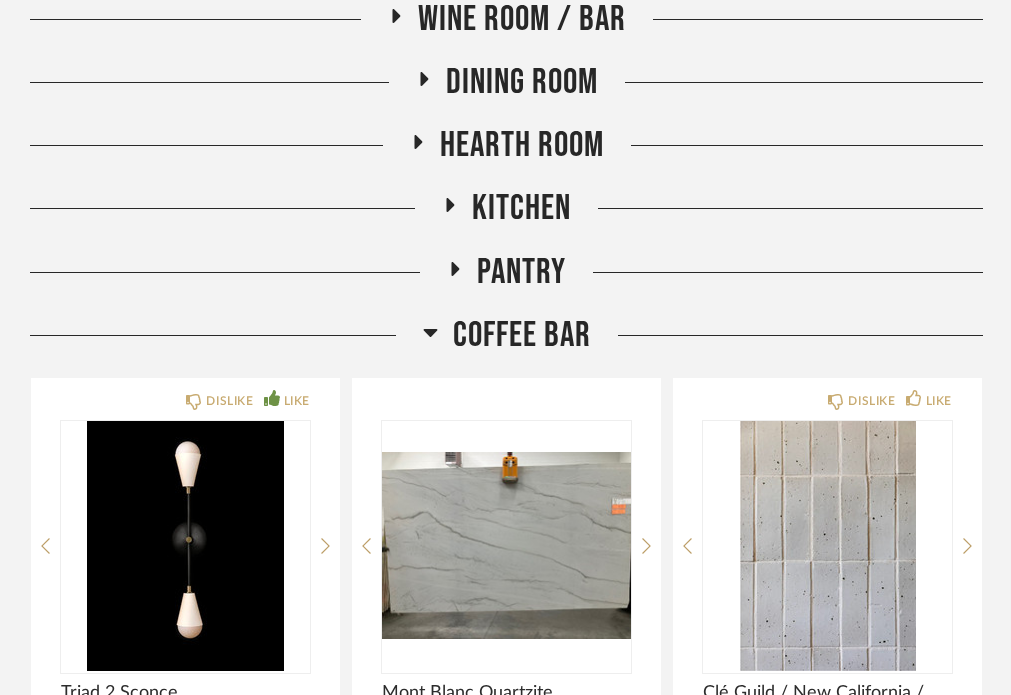 click 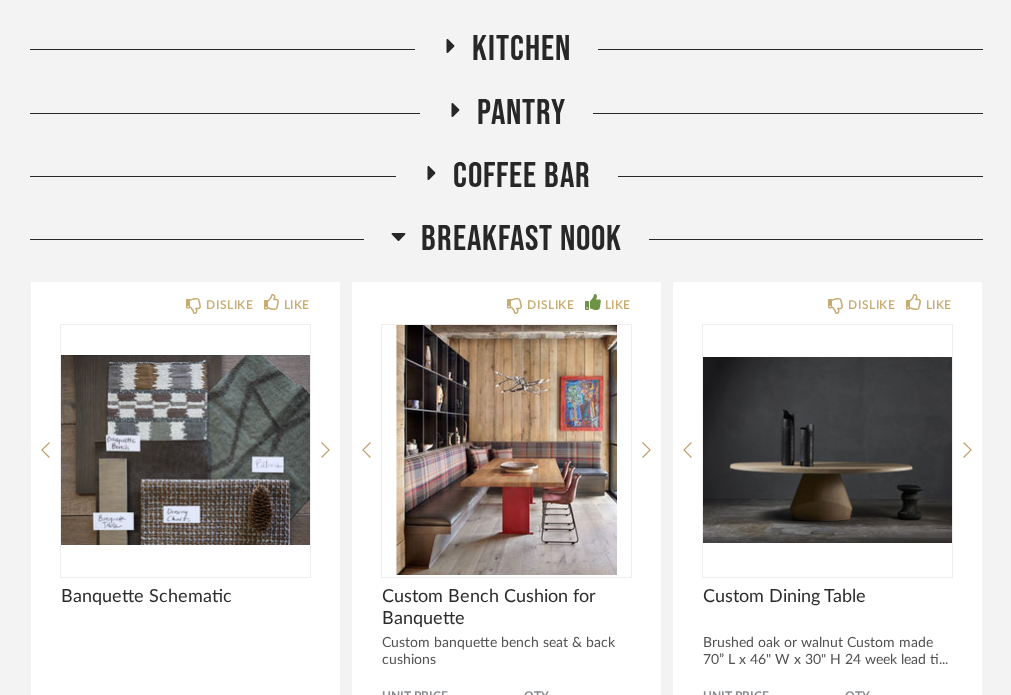 scroll, scrollTop: 763, scrollLeft: 0, axis: vertical 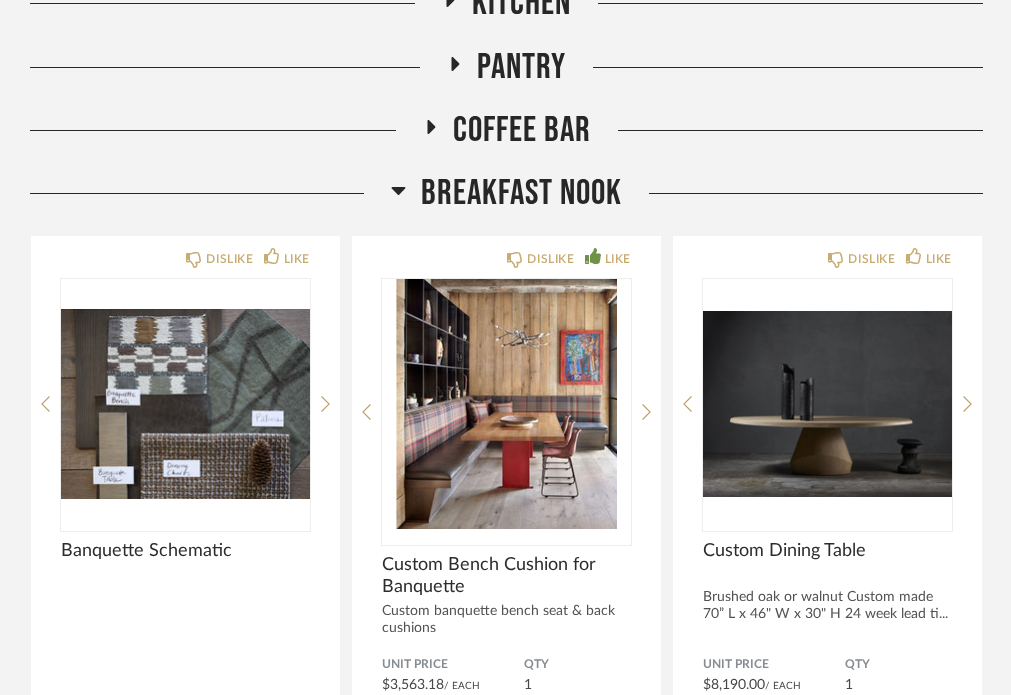 click on "Breakfast Nook" 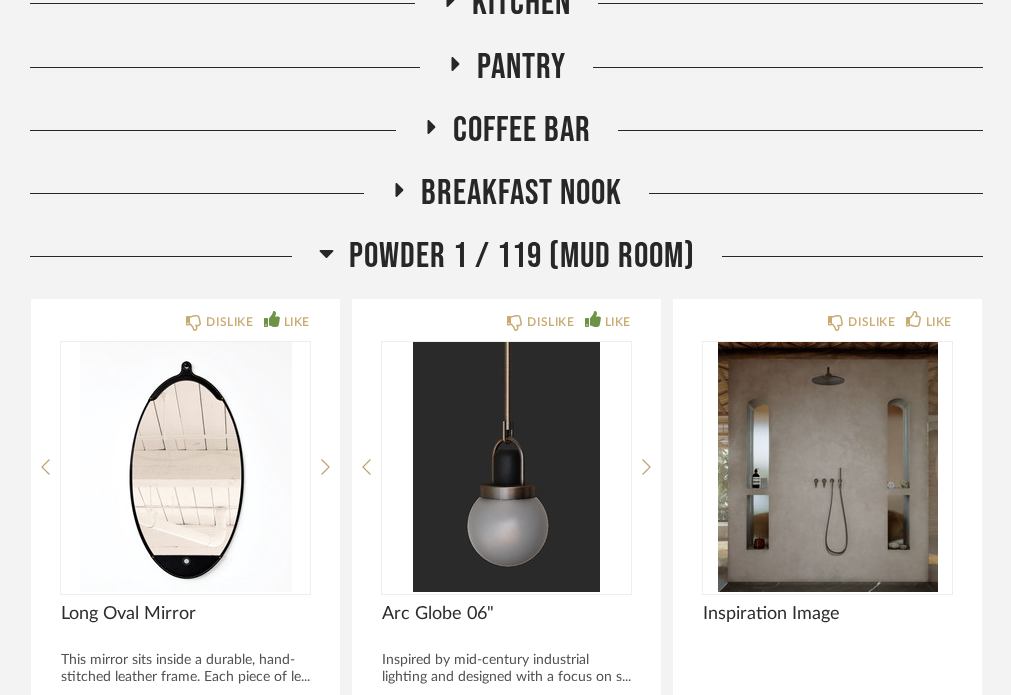 click 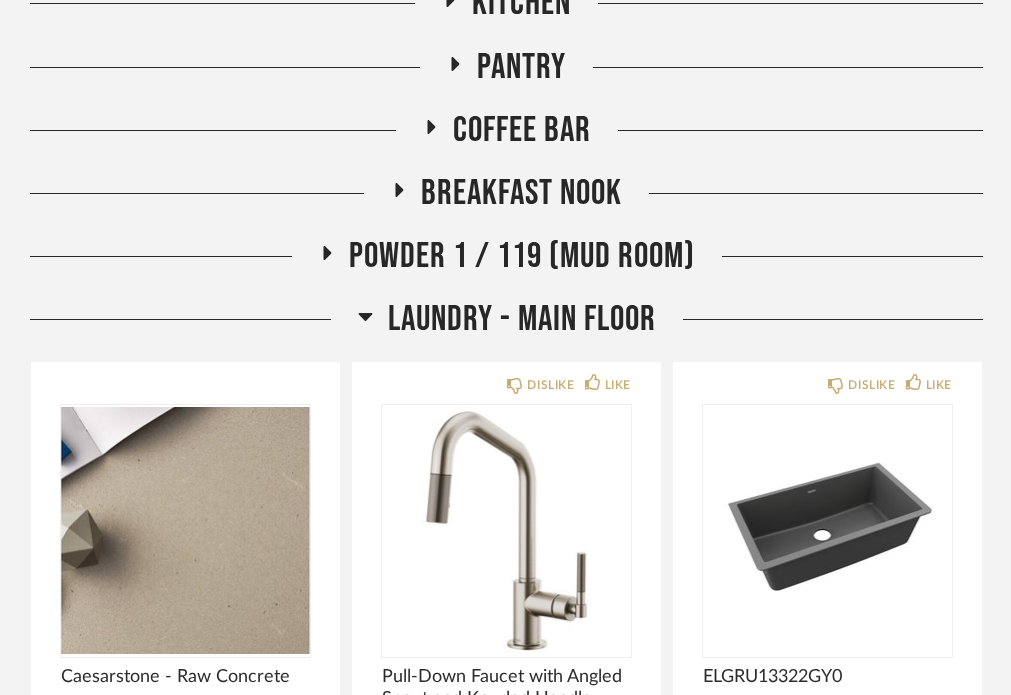scroll, scrollTop: 873, scrollLeft: 0, axis: vertical 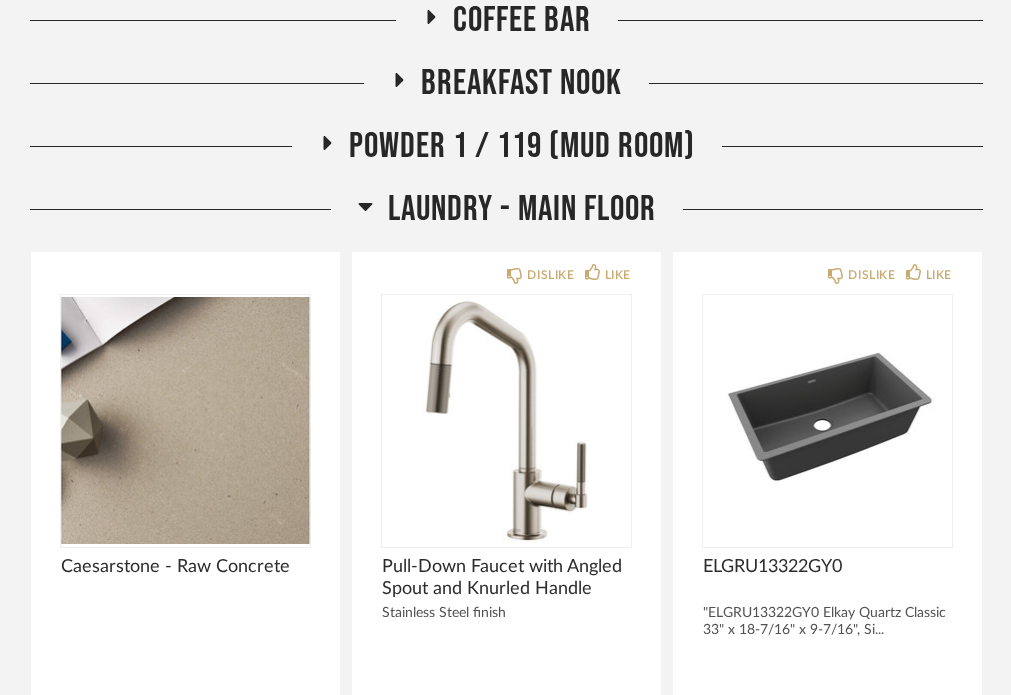 click 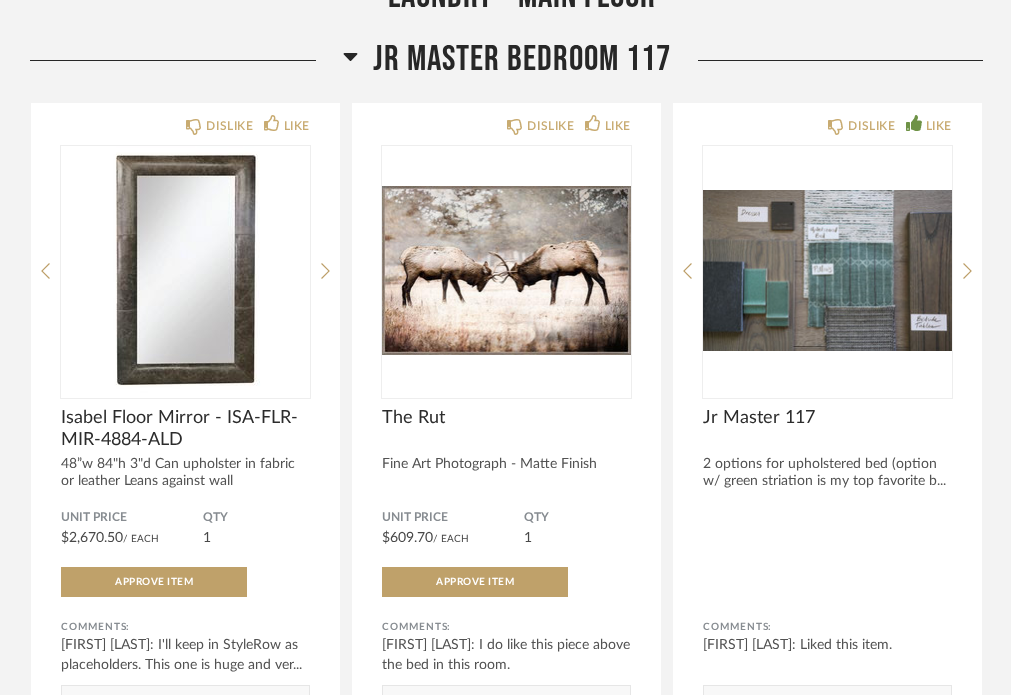 scroll, scrollTop: 1128, scrollLeft: 0, axis: vertical 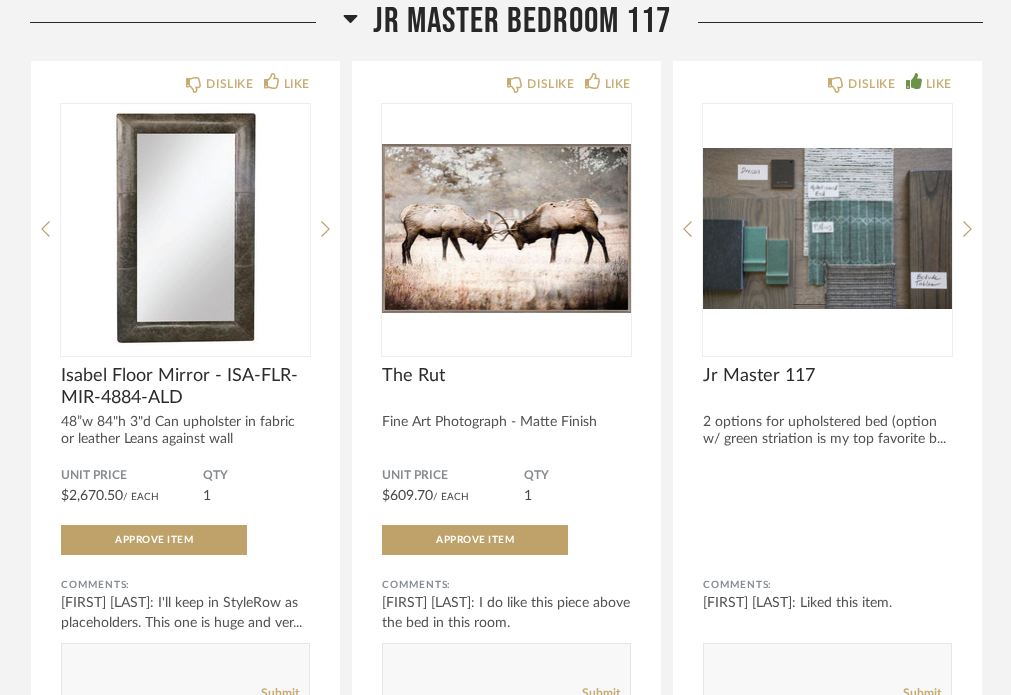 click 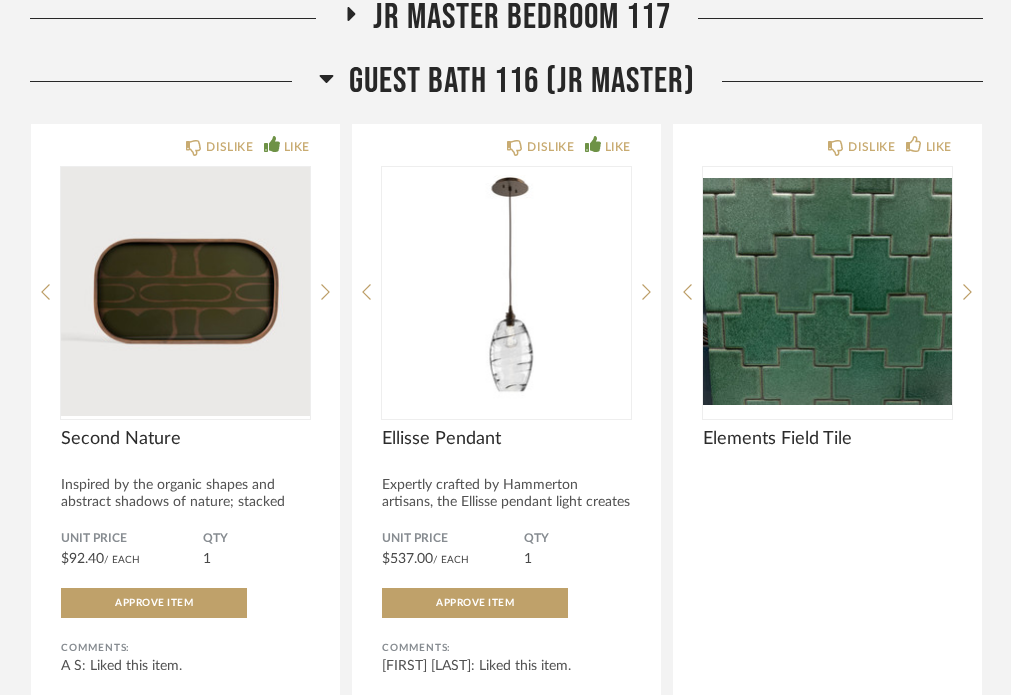click 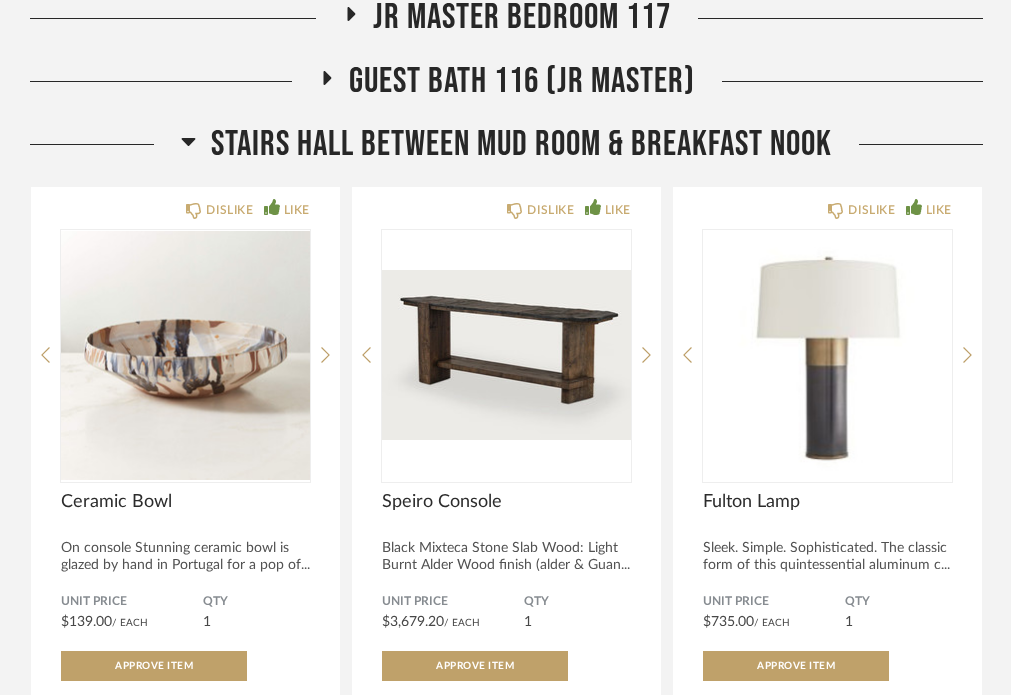 click on "Stairs Hall Between Mud Room & Breakfast Nook" 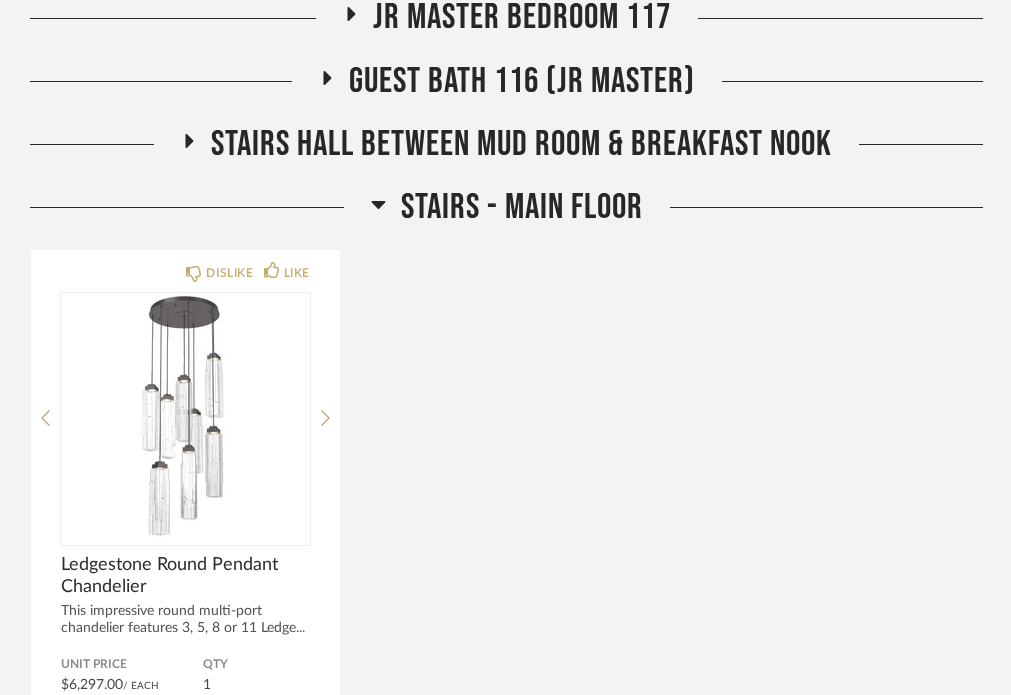 click 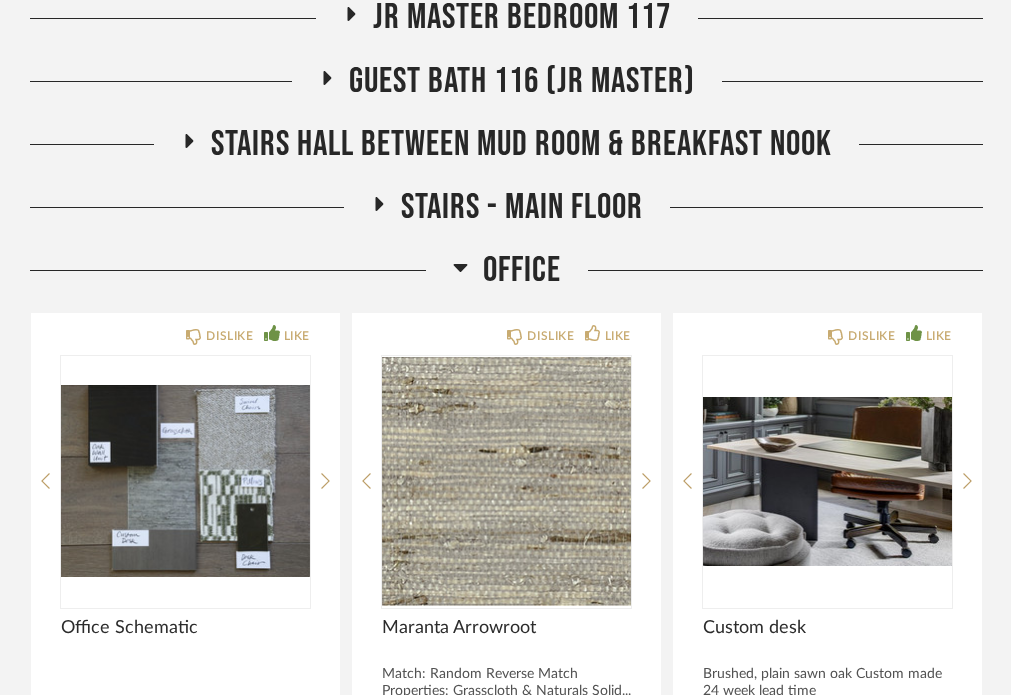 click 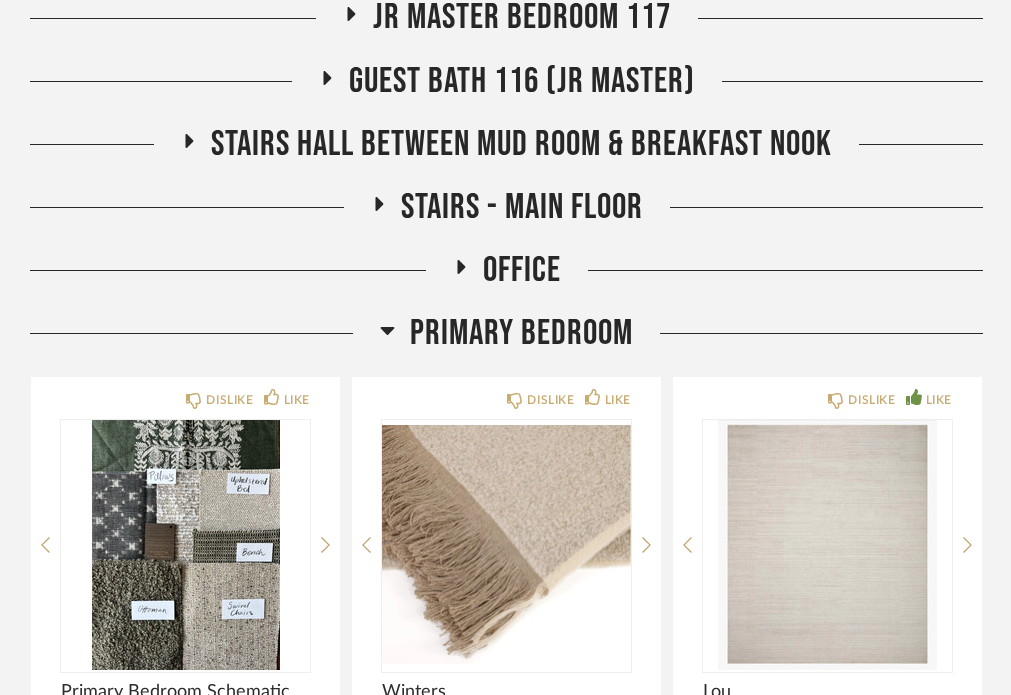 click 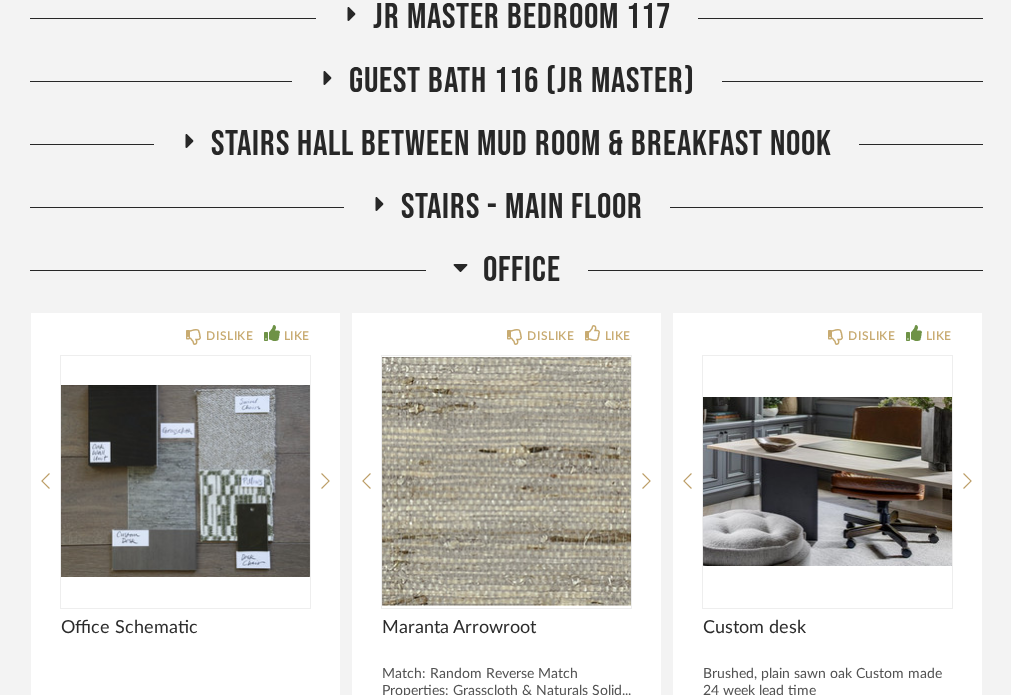 click on "Office" 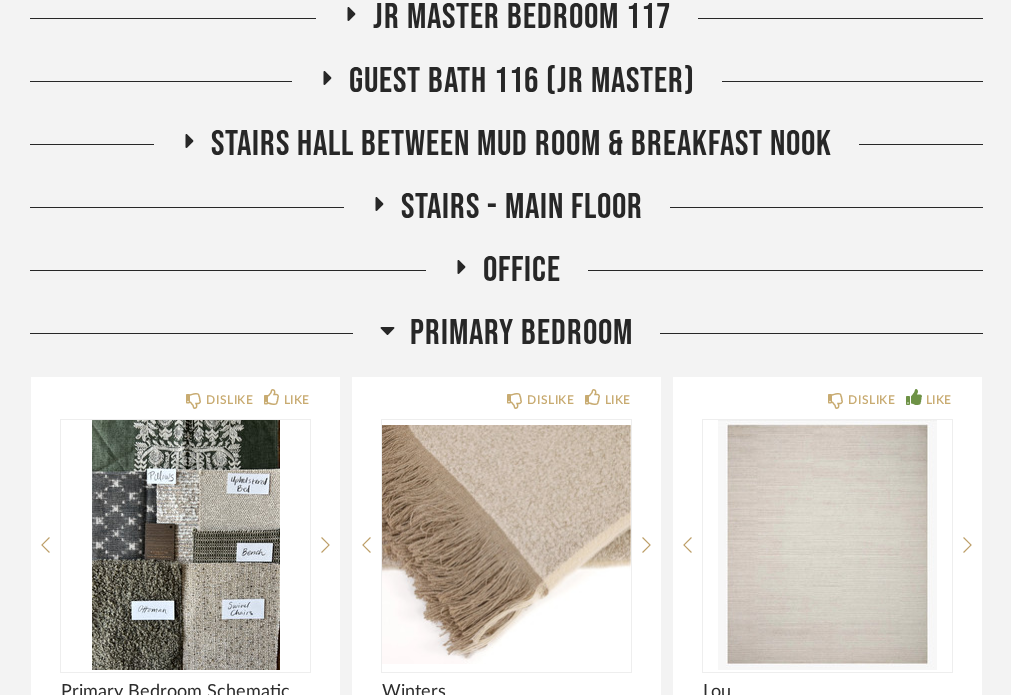 click on "Primary Bedroom" 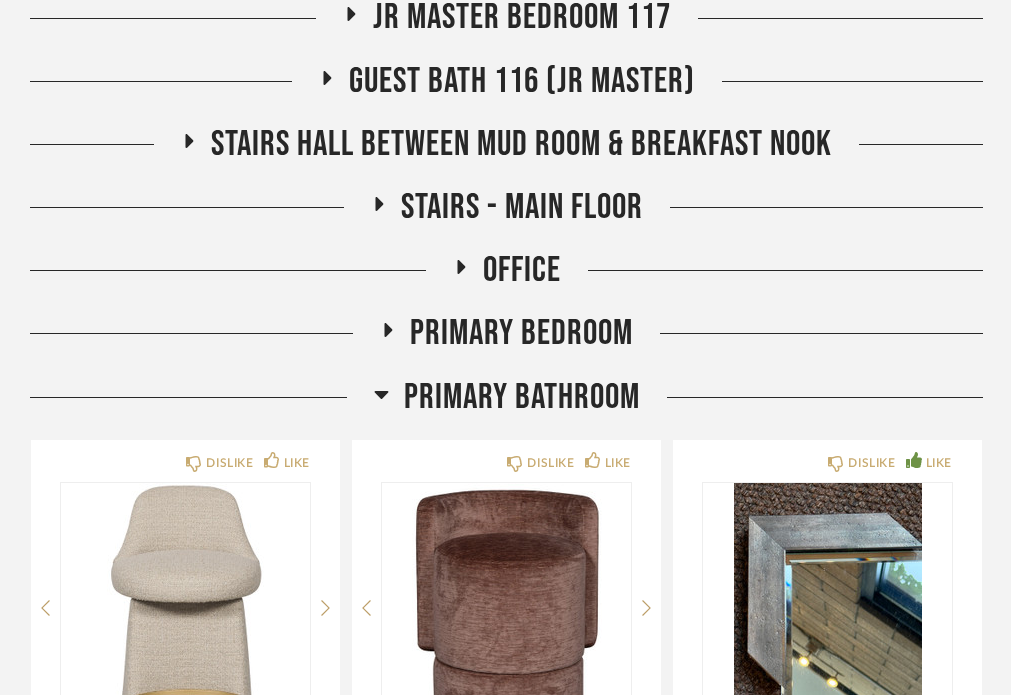 click 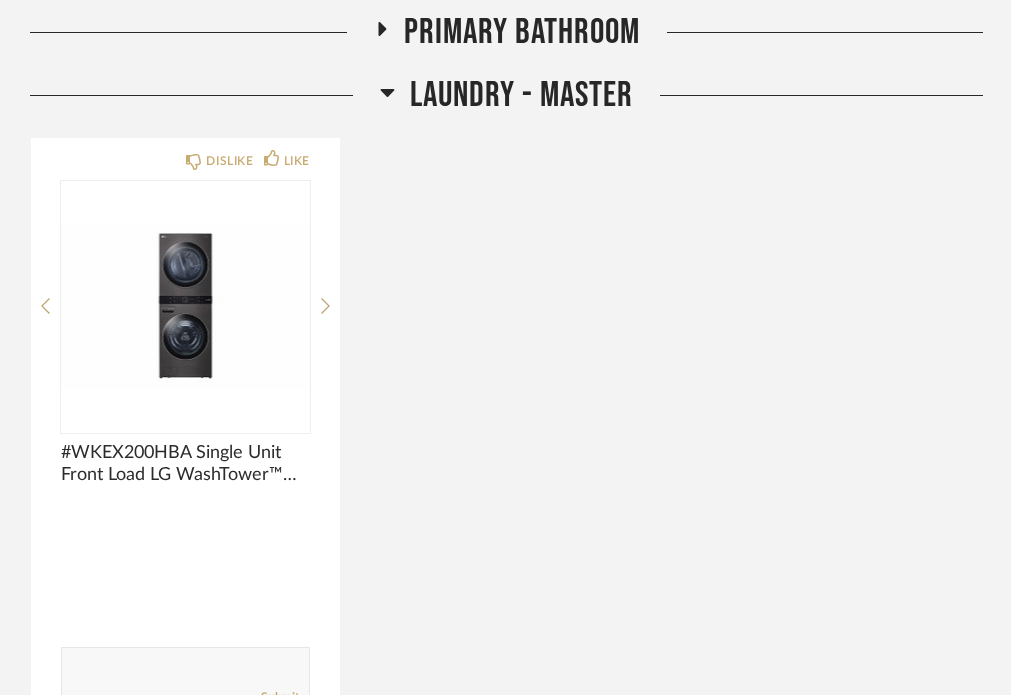 scroll, scrollTop: 1530, scrollLeft: 0, axis: vertical 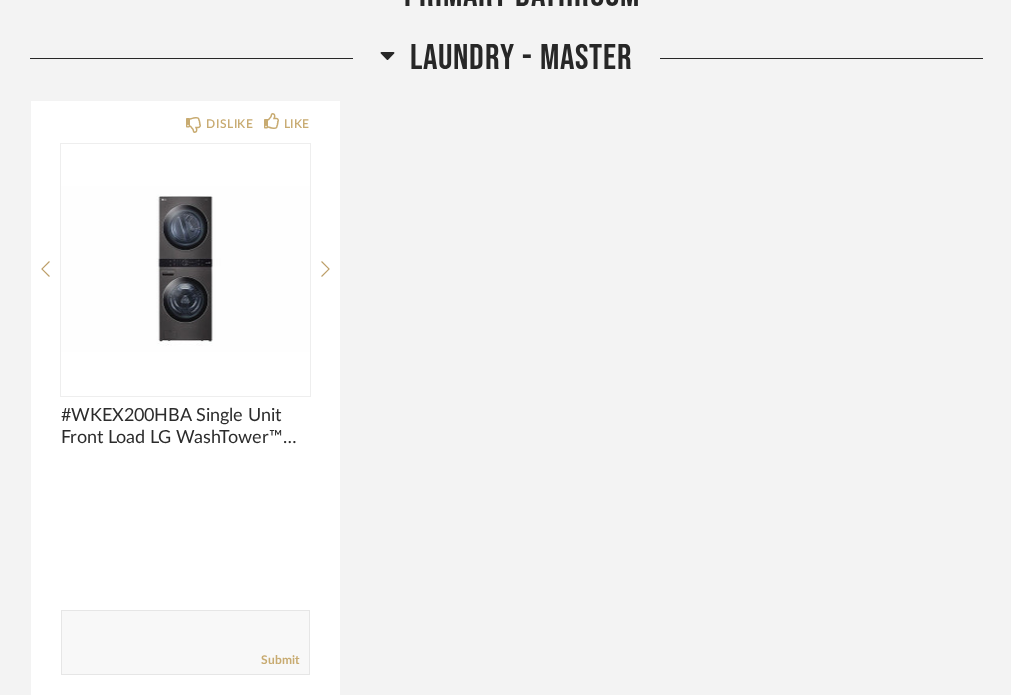 click 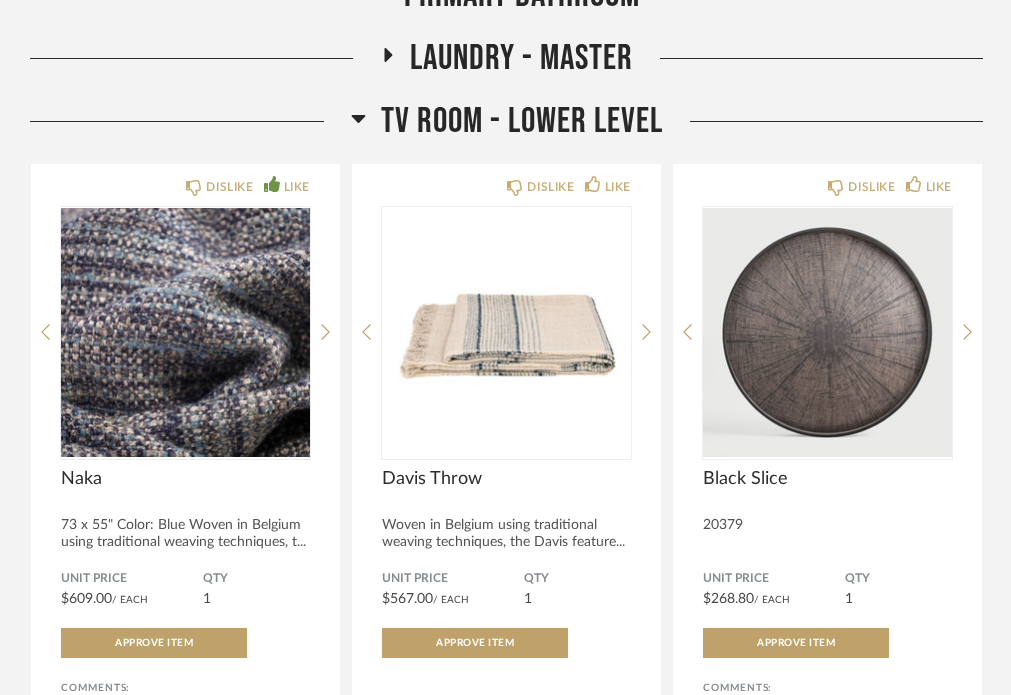 click 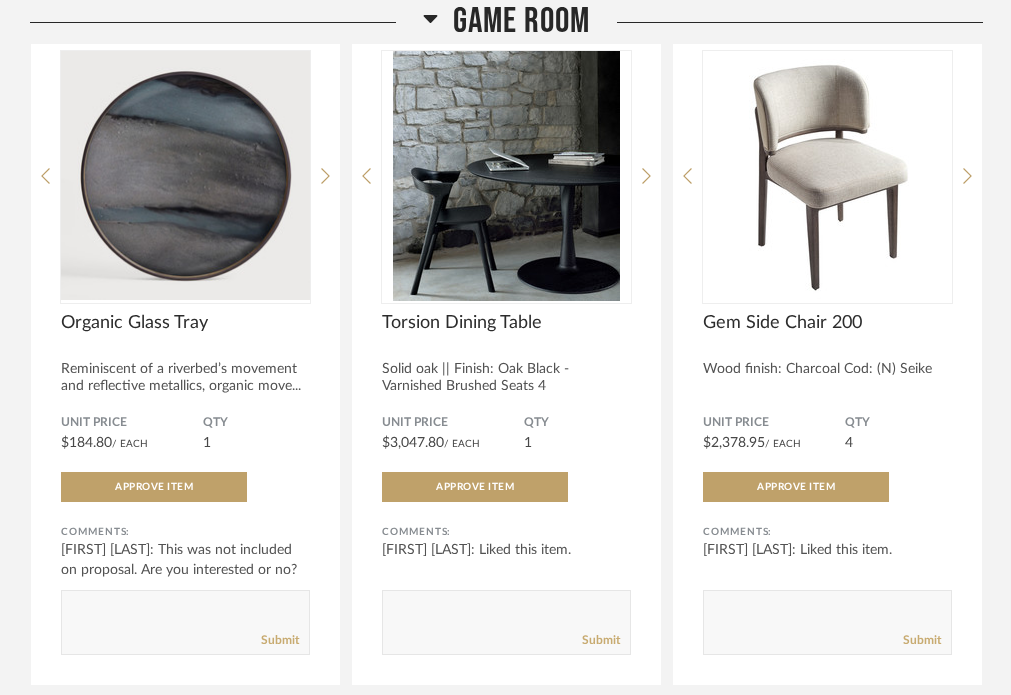 scroll, scrollTop: 3861, scrollLeft: 0, axis: vertical 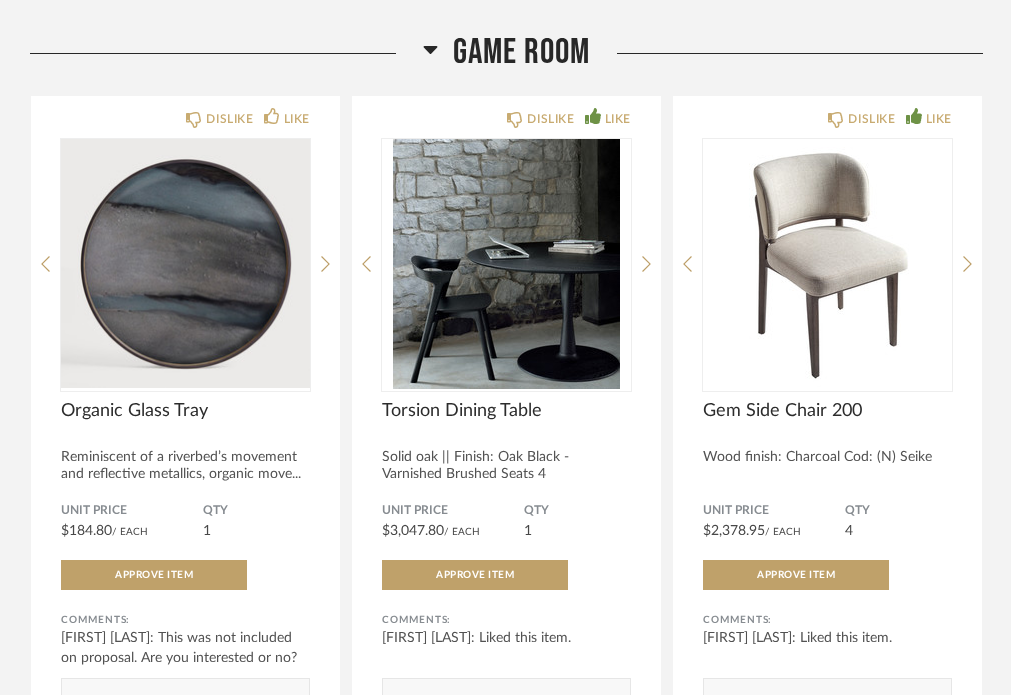 click 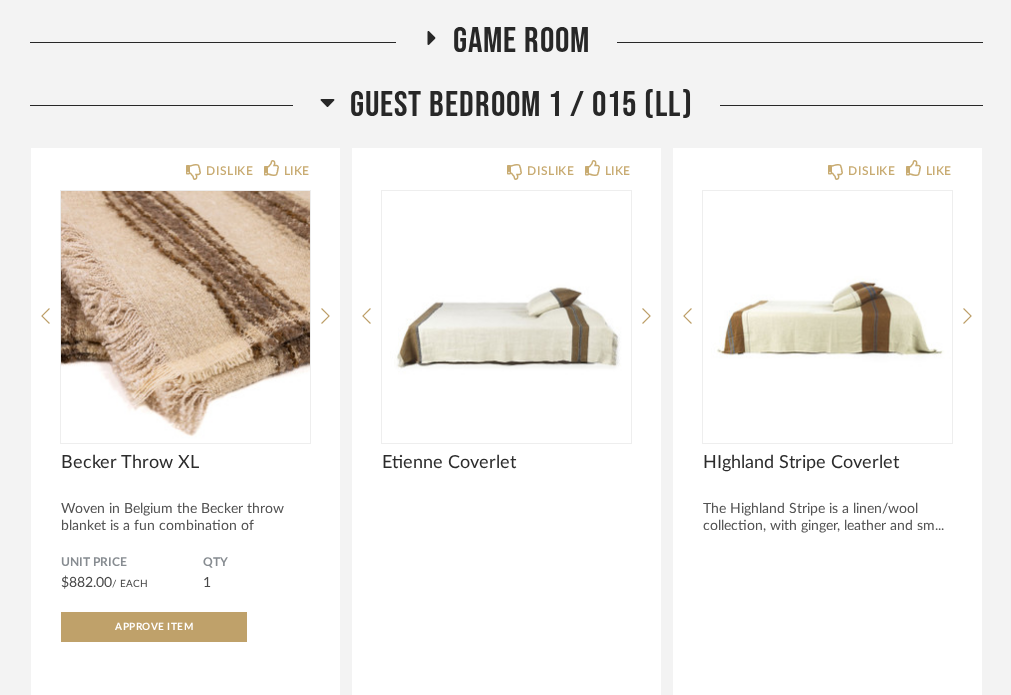 scroll, scrollTop: 3874, scrollLeft: 0, axis: vertical 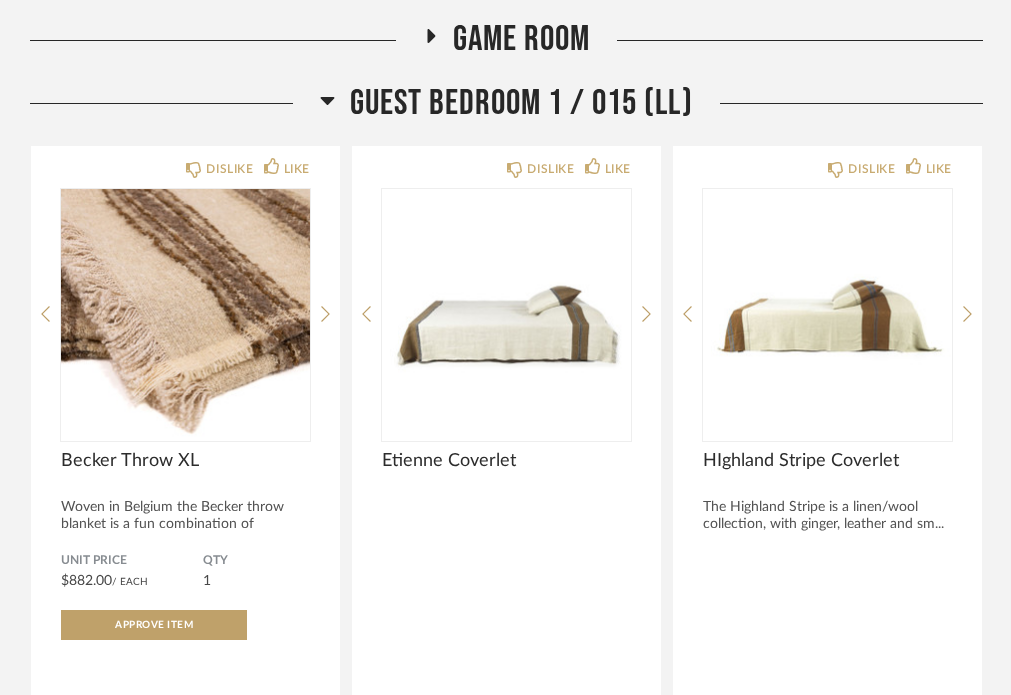 click 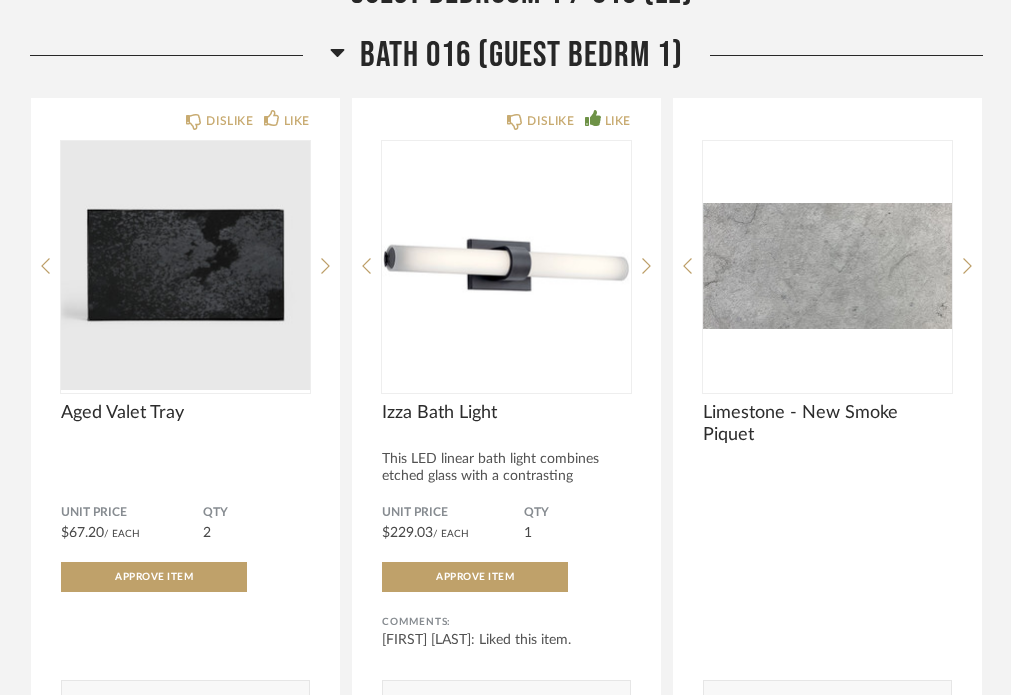 scroll, scrollTop: 4032, scrollLeft: 0, axis: vertical 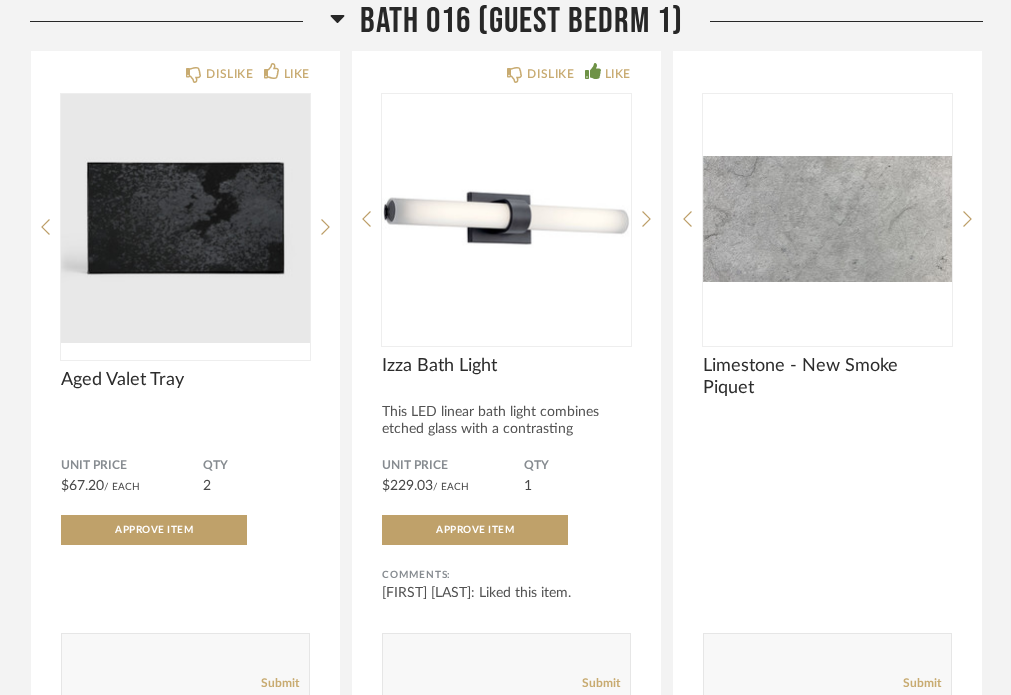 click 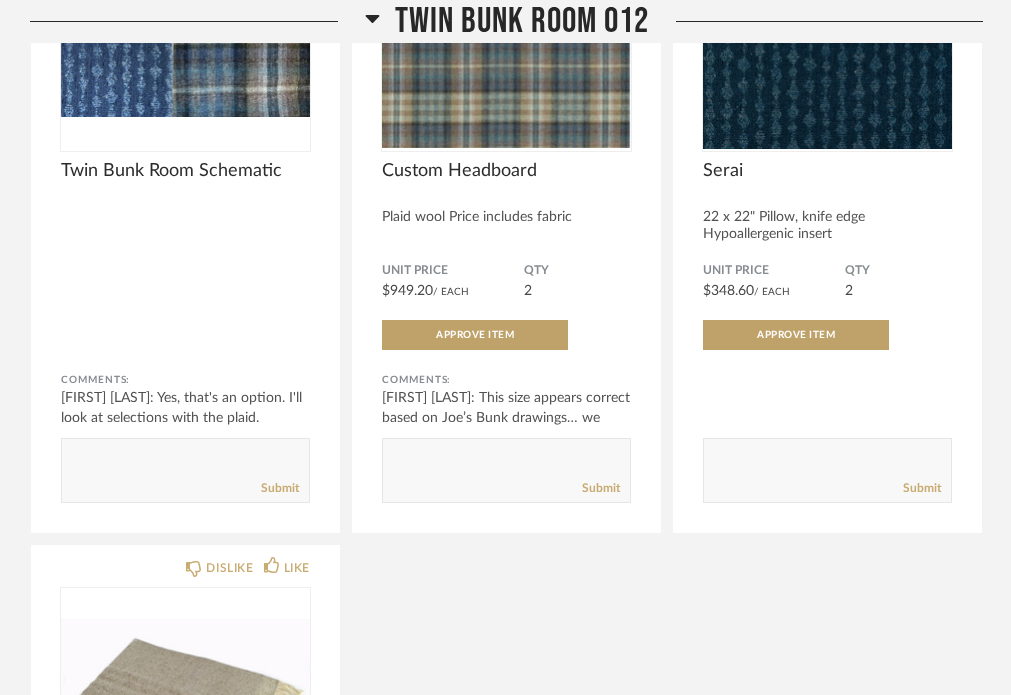 click 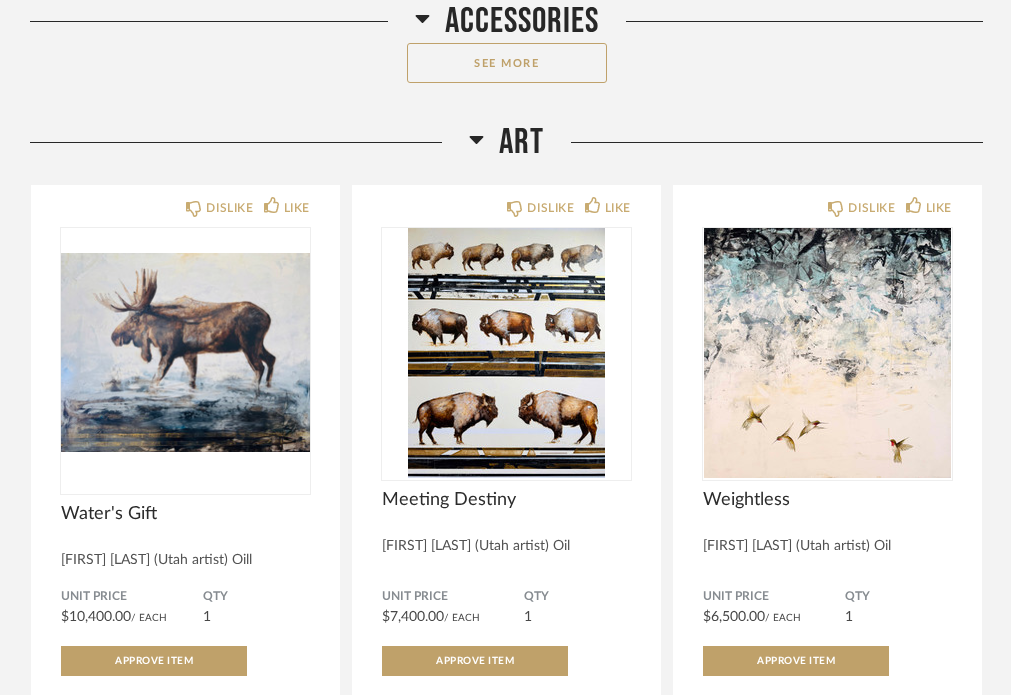 scroll, scrollTop: 19772, scrollLeft: 0, axis: vertical 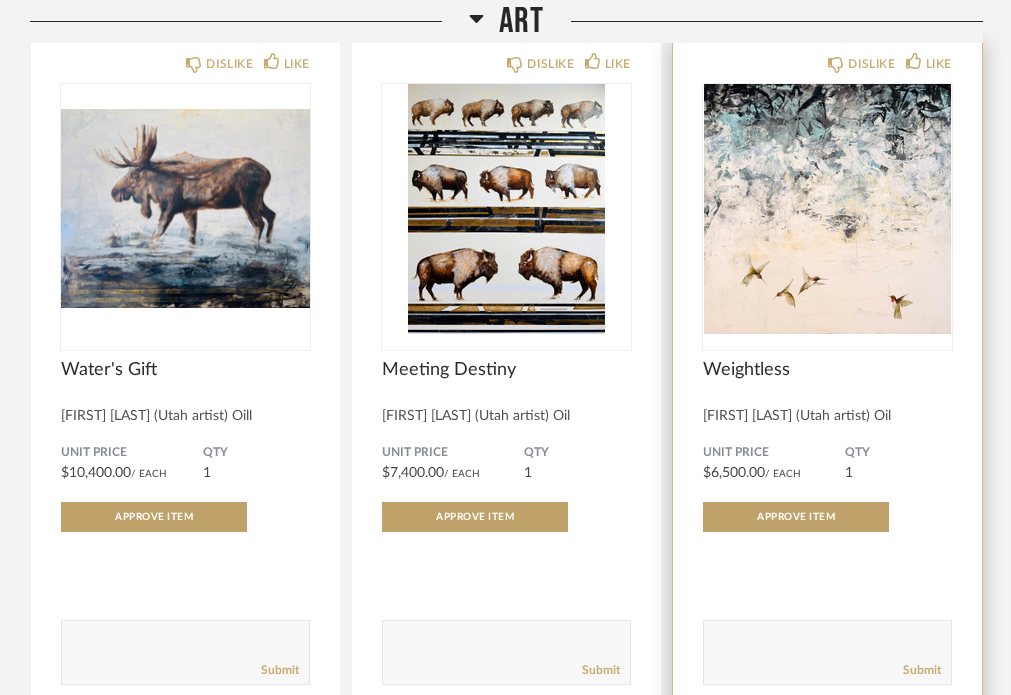 click at bounding box center (827, 209) 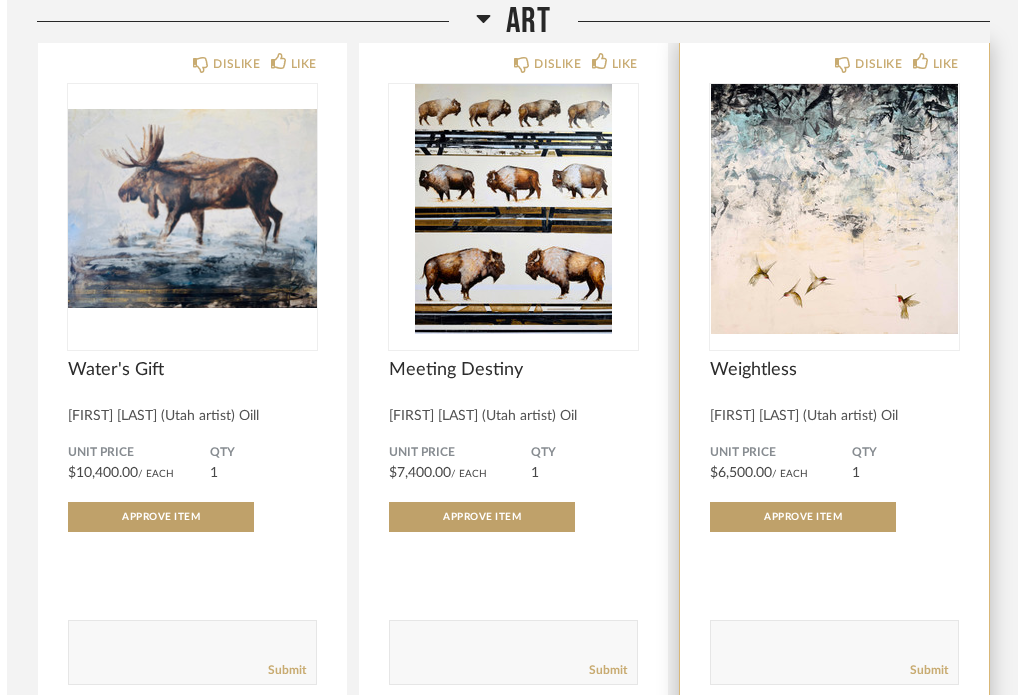 scroll, scrollTop: 0, scrollLeft: 0, axis: both 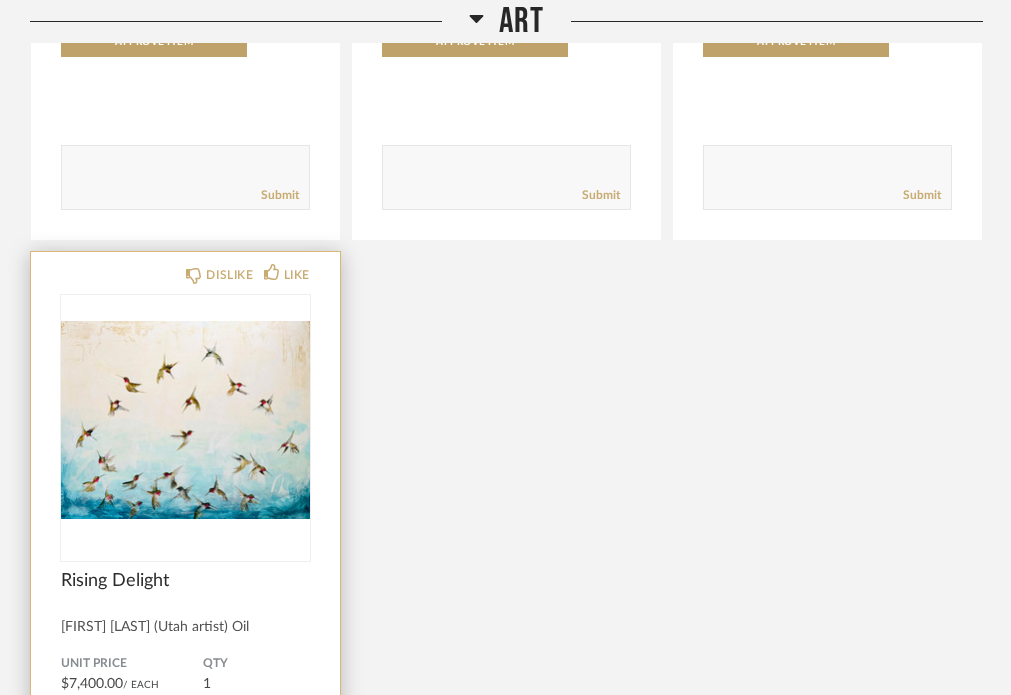 click at bounding box center (185, 420) 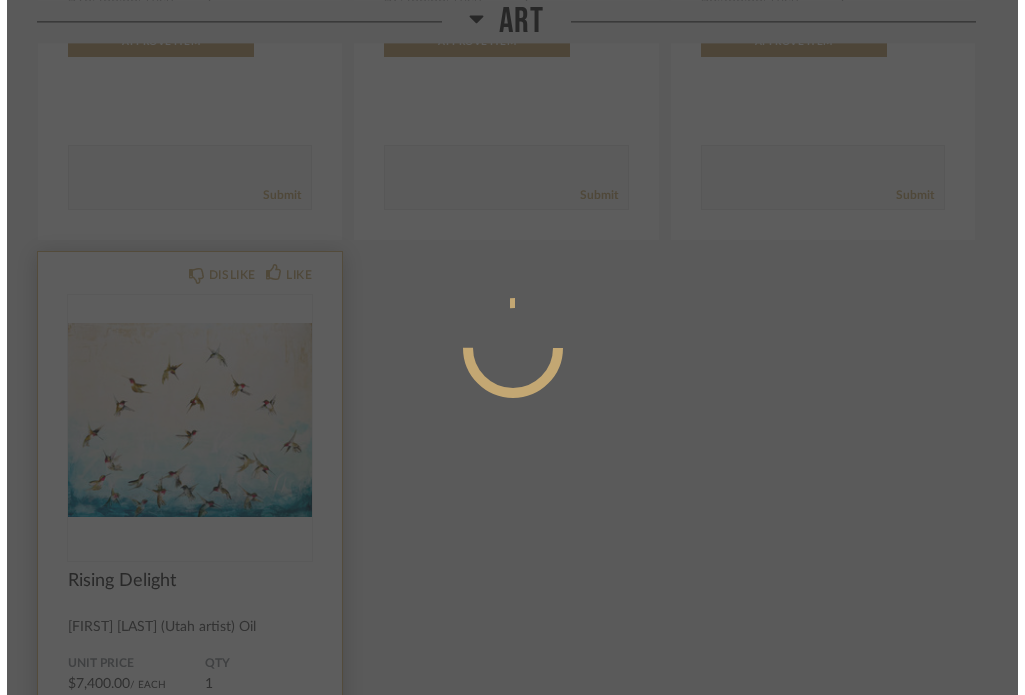 scroll, scrollTop: 0, scrollLeft: 0, axis: both 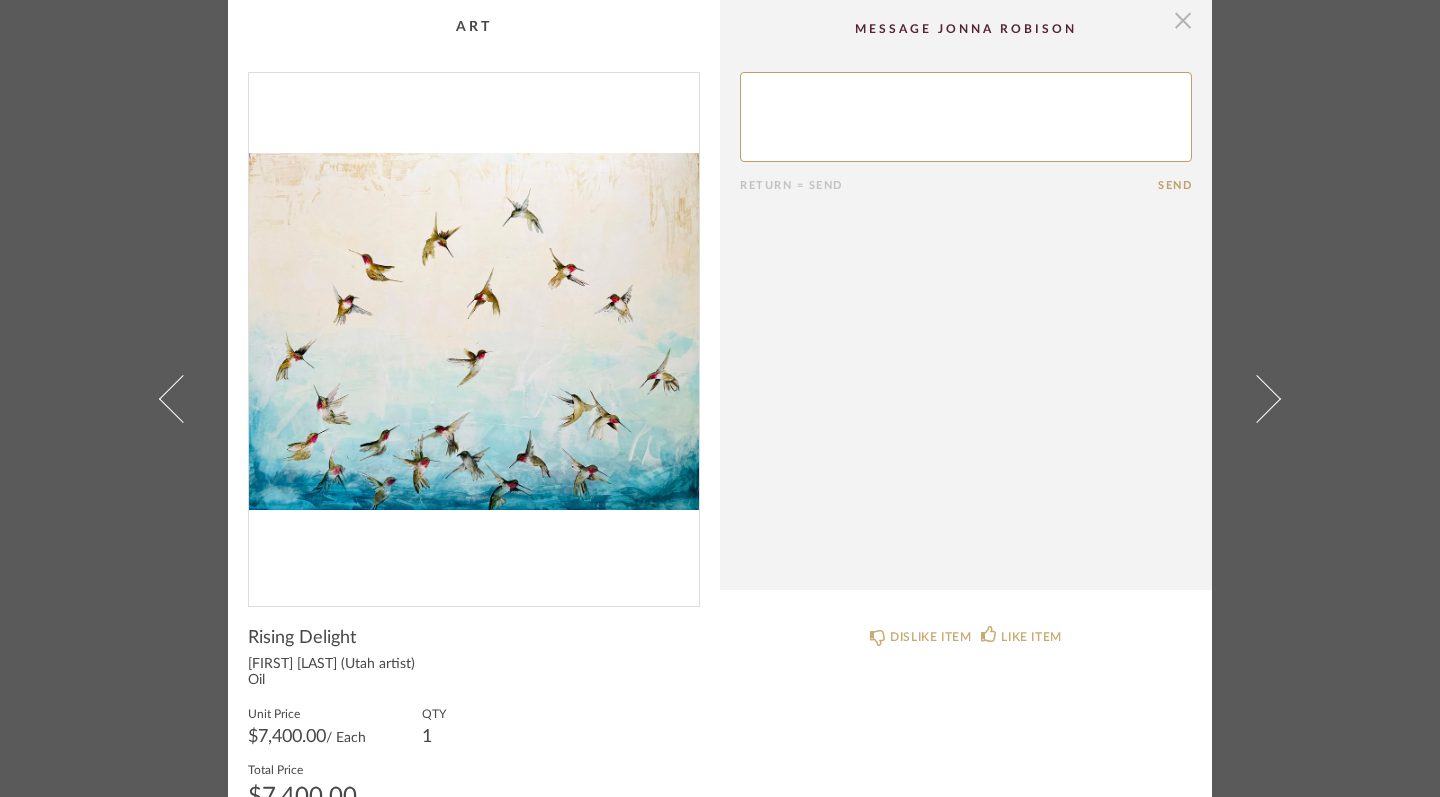 click at bounding box center [1183, 20] 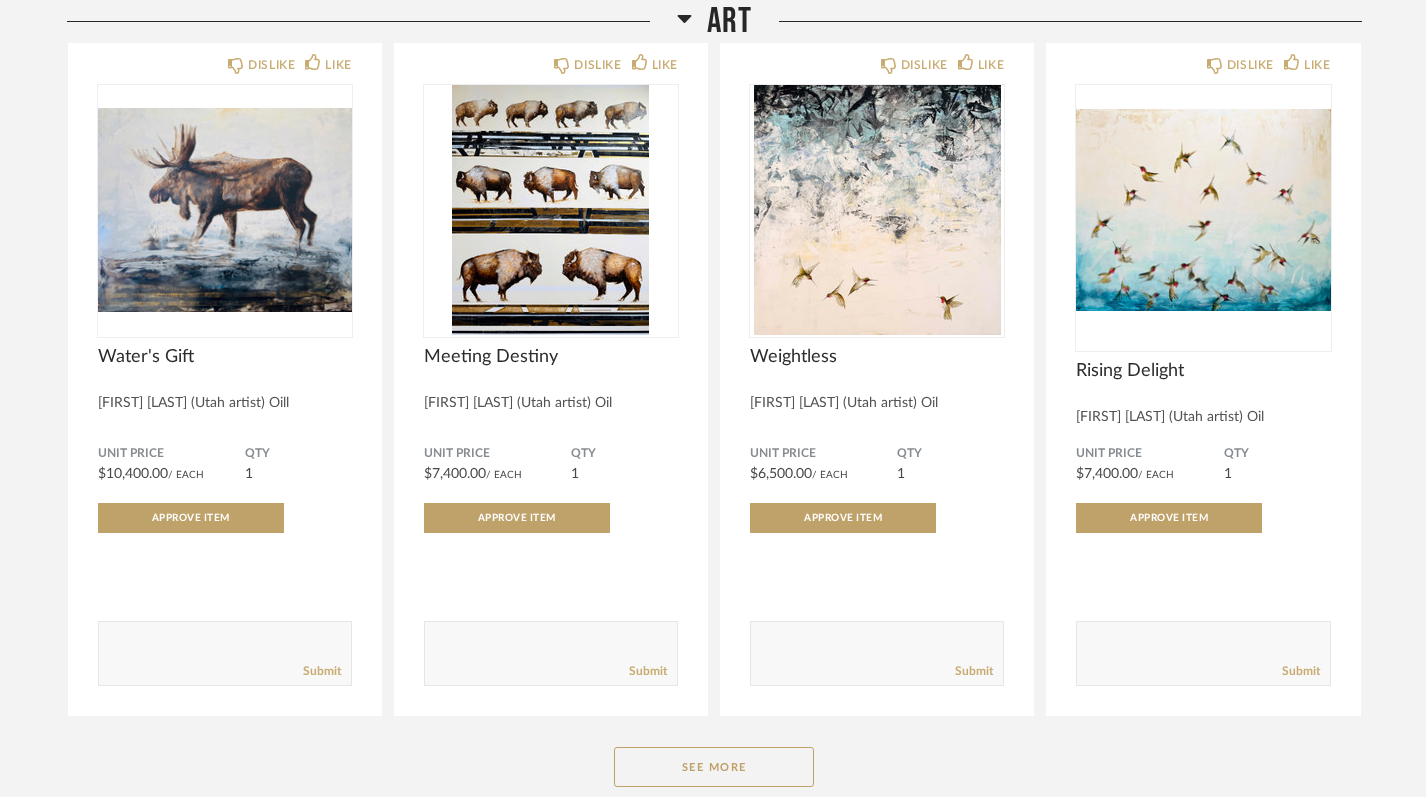 scroll, scrollTop: 12766, scrollLeft: 0, axis: vertical 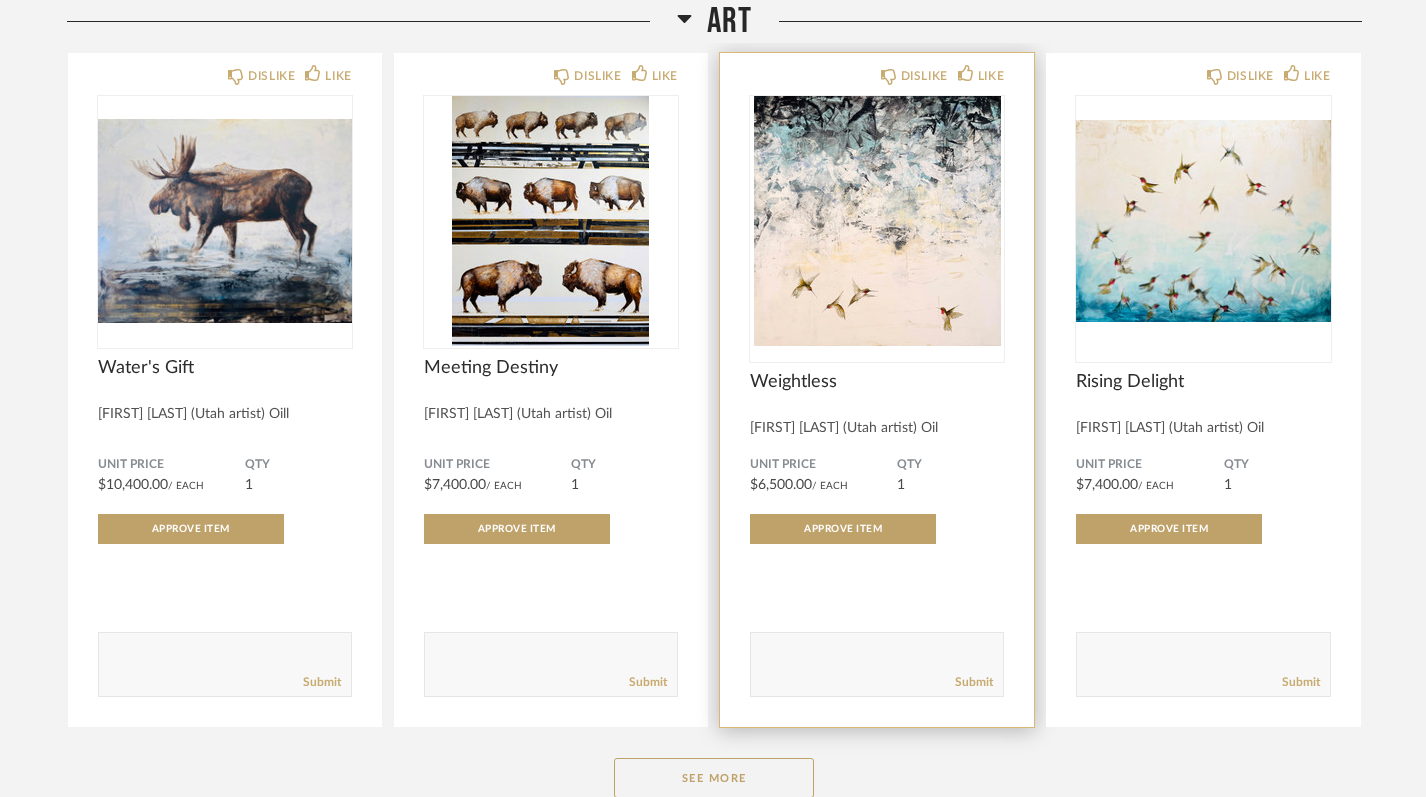 click at bounding box center (877, 221) 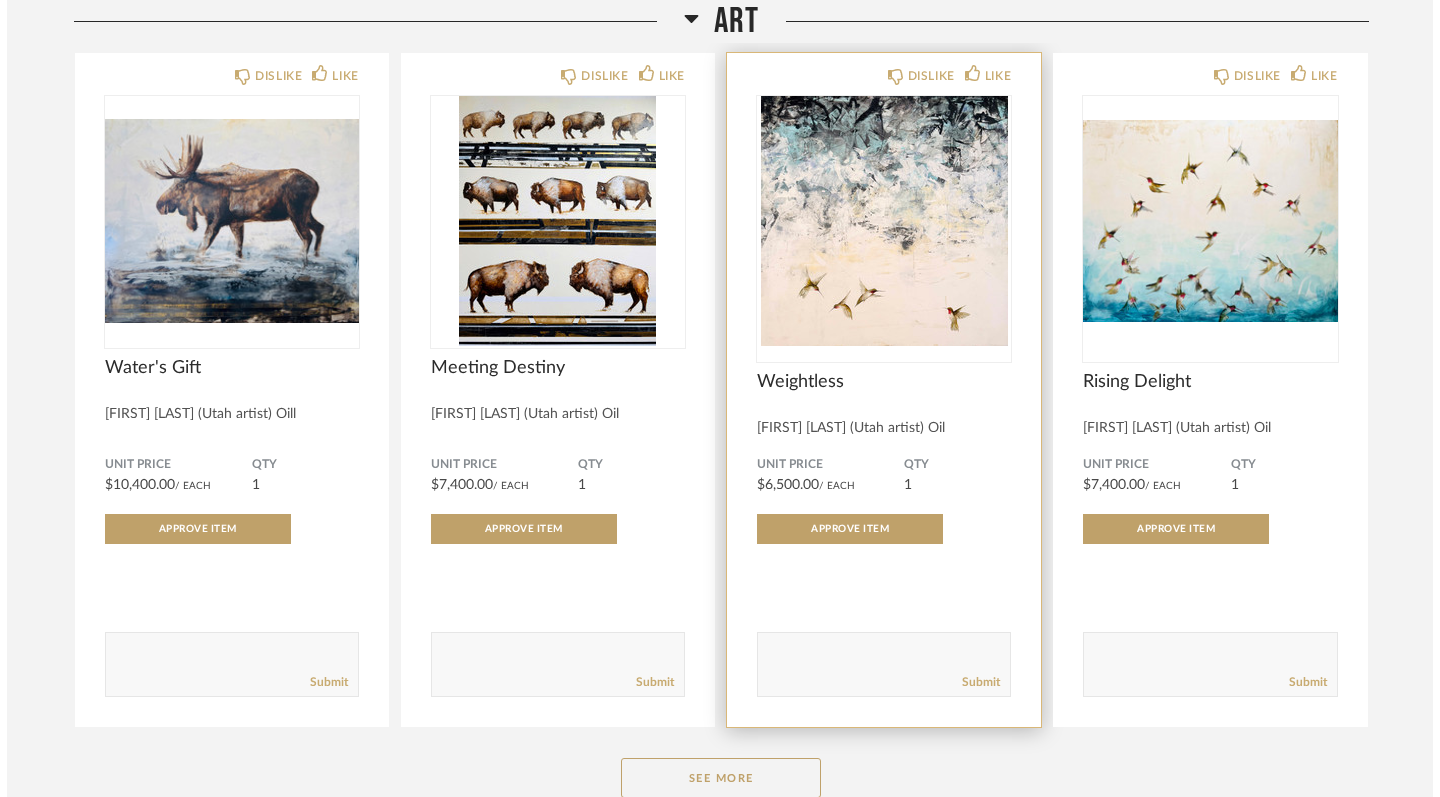 scroll, scrollTop: 0, scrollLeft: 0, axis: both 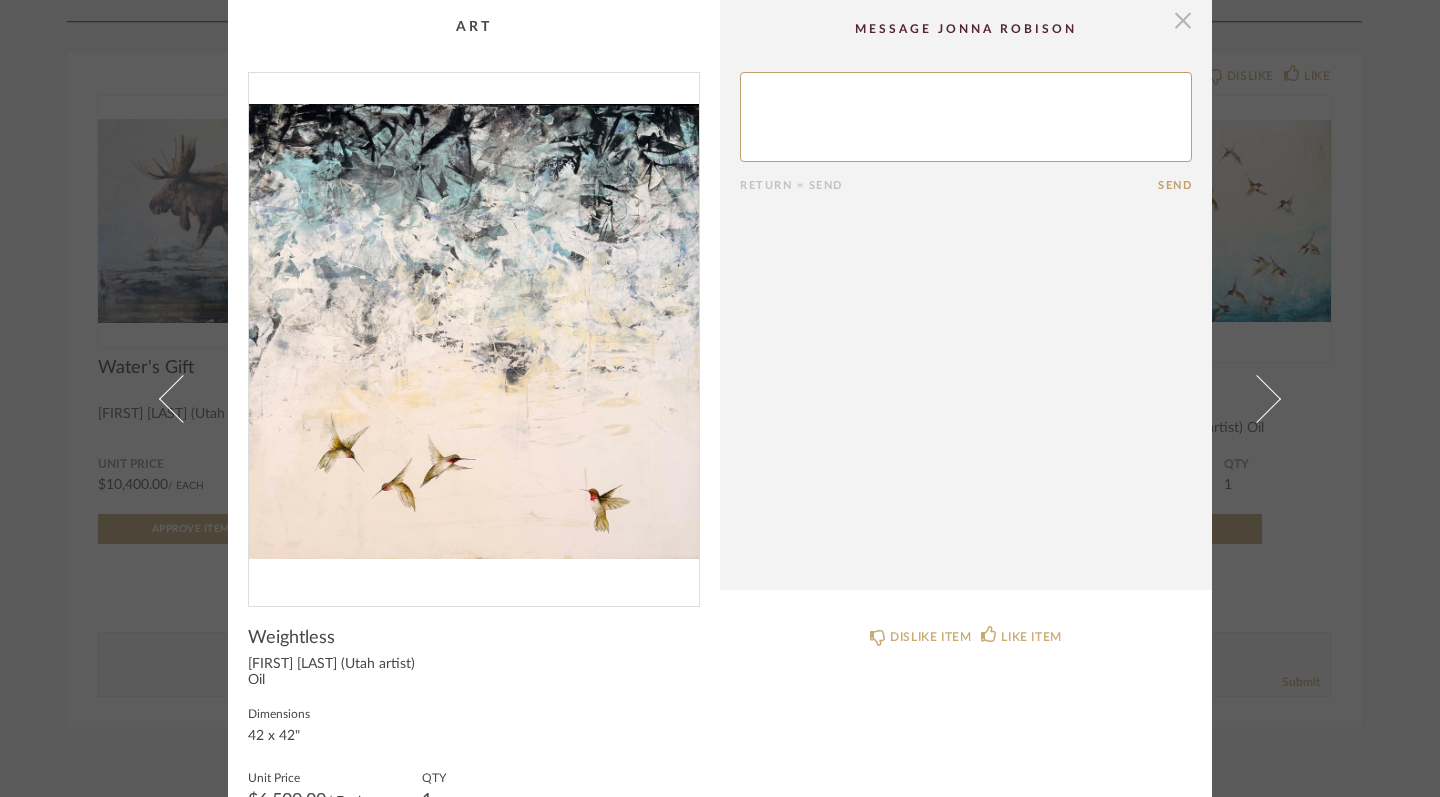 click at bounding box center (1183, 20) 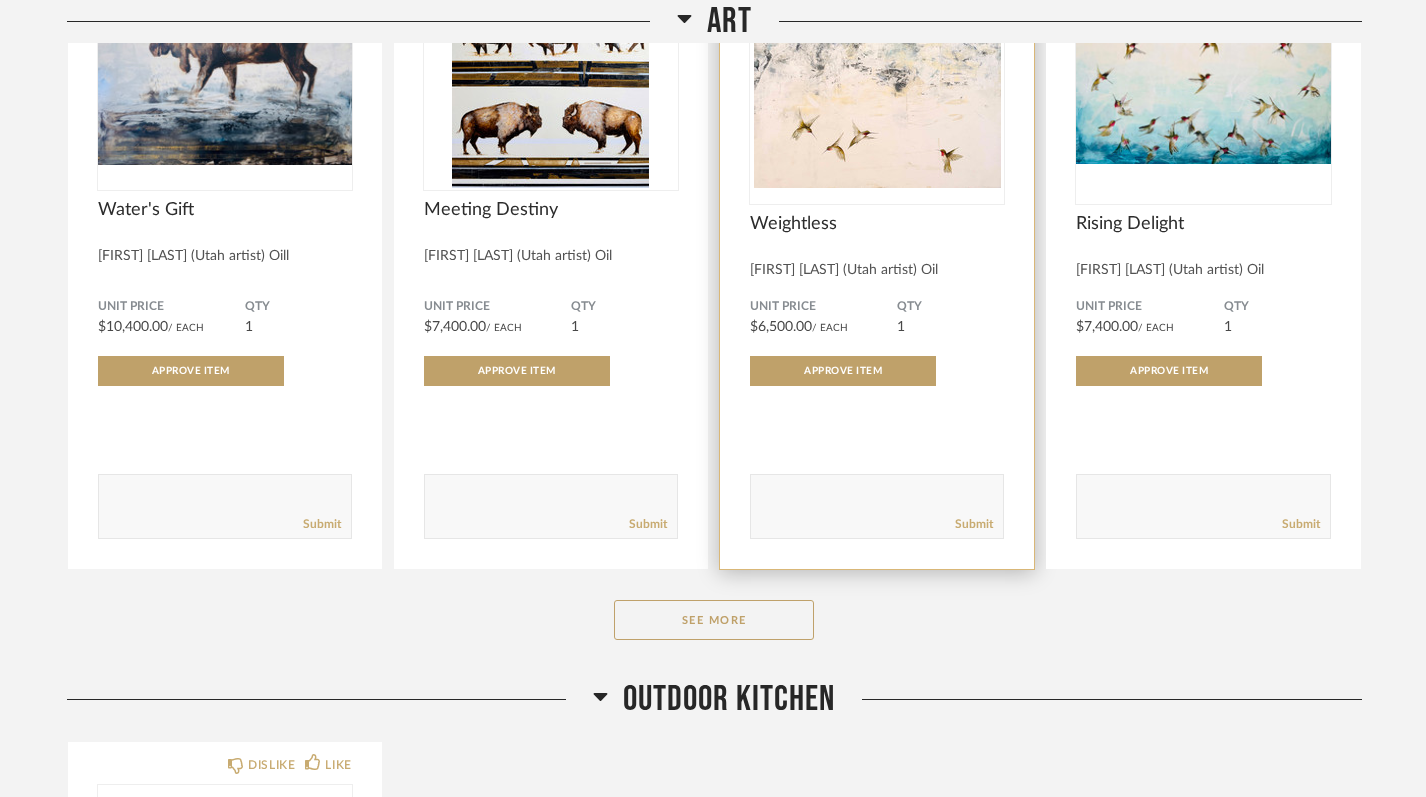 scroll, scrollTop: 13174, scrollLeft: 0, axis: vertical 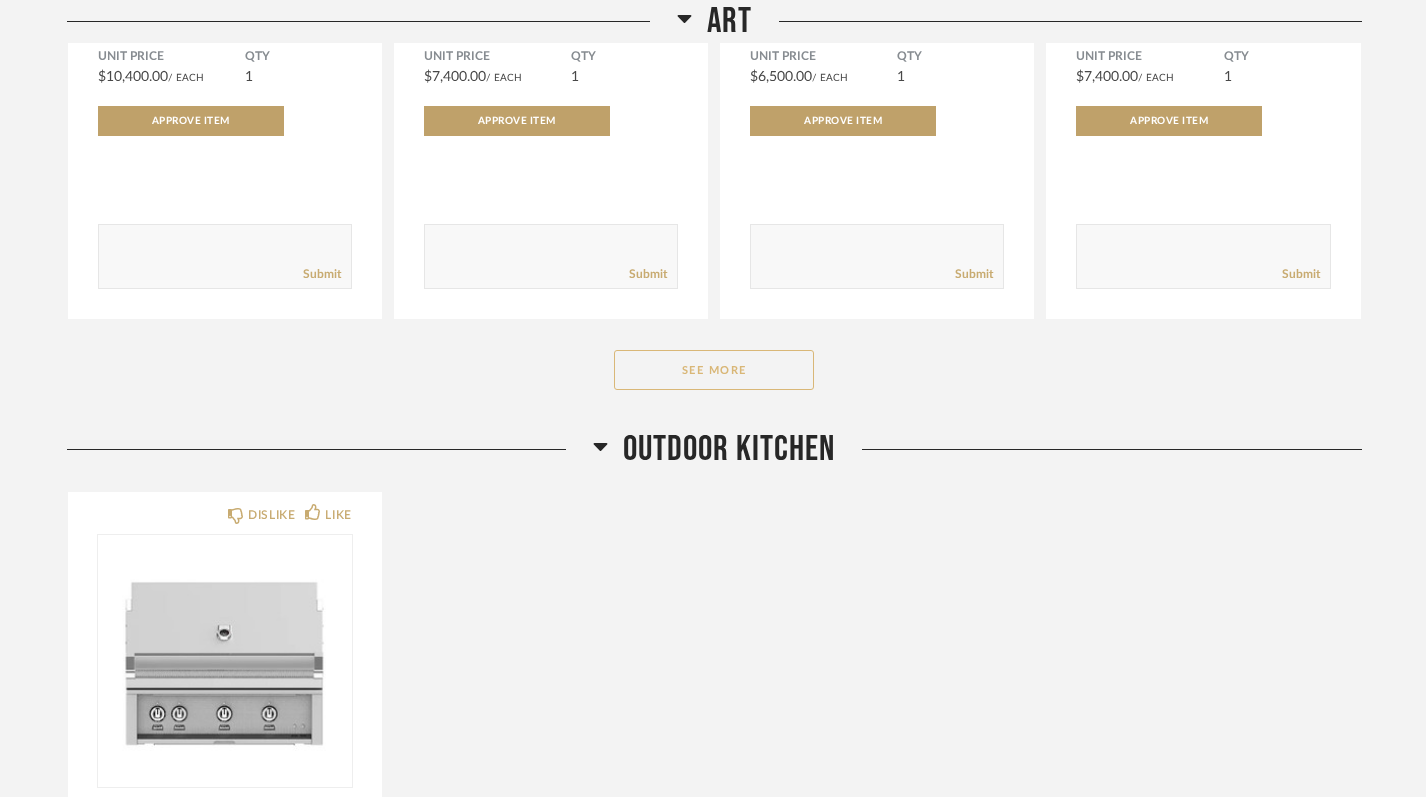 click on "See More" 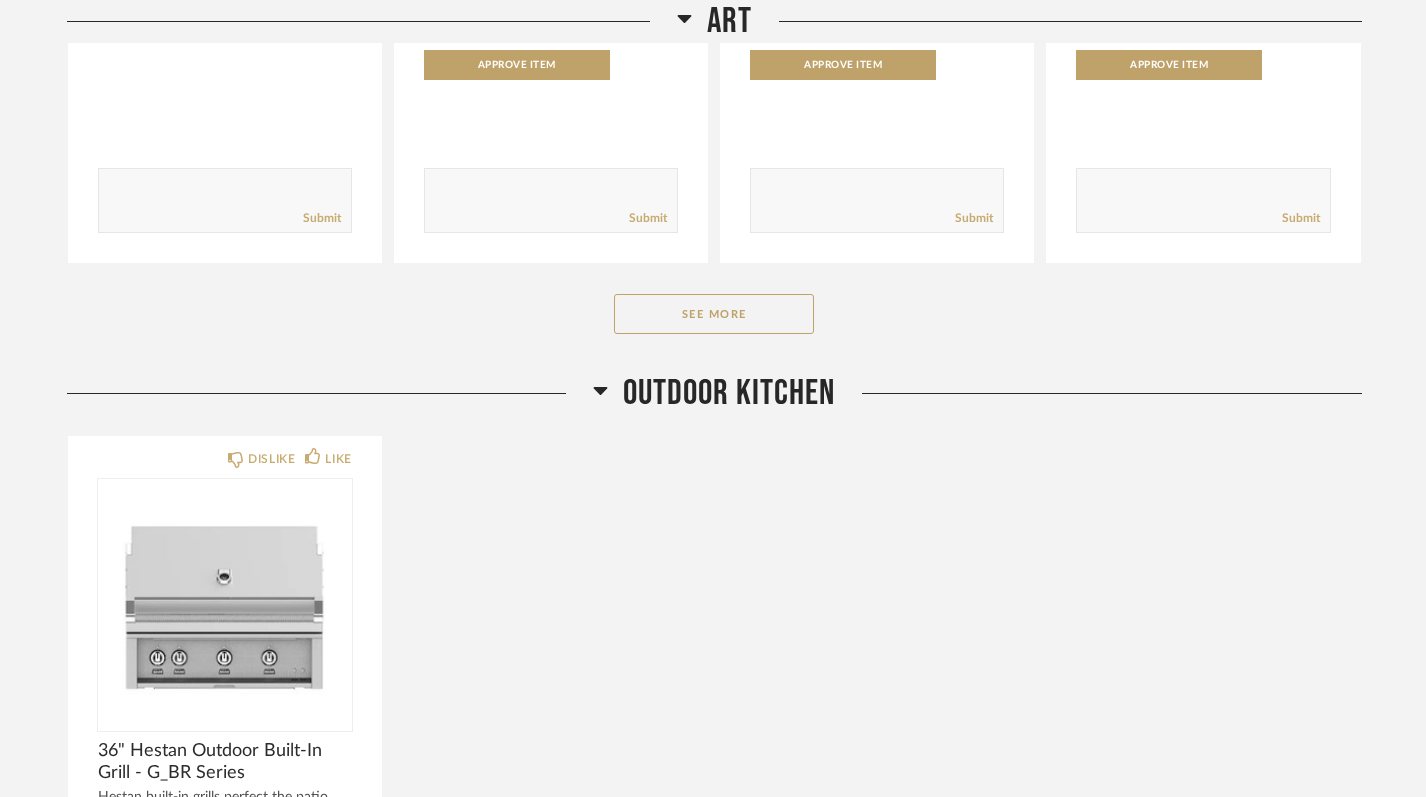 scroll, scrollTop: 16001, scrollLeft: 0, axis: vertical 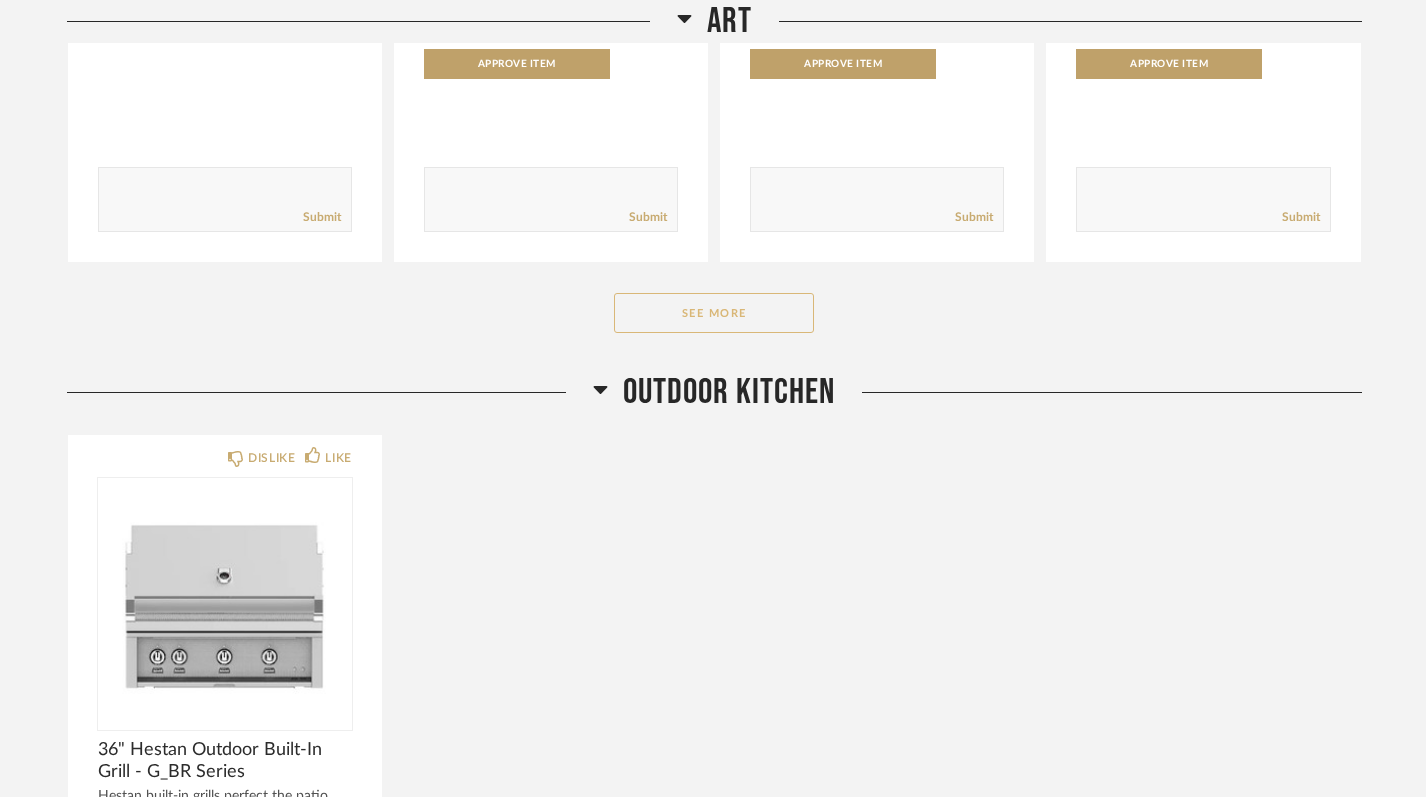 click on "See More" 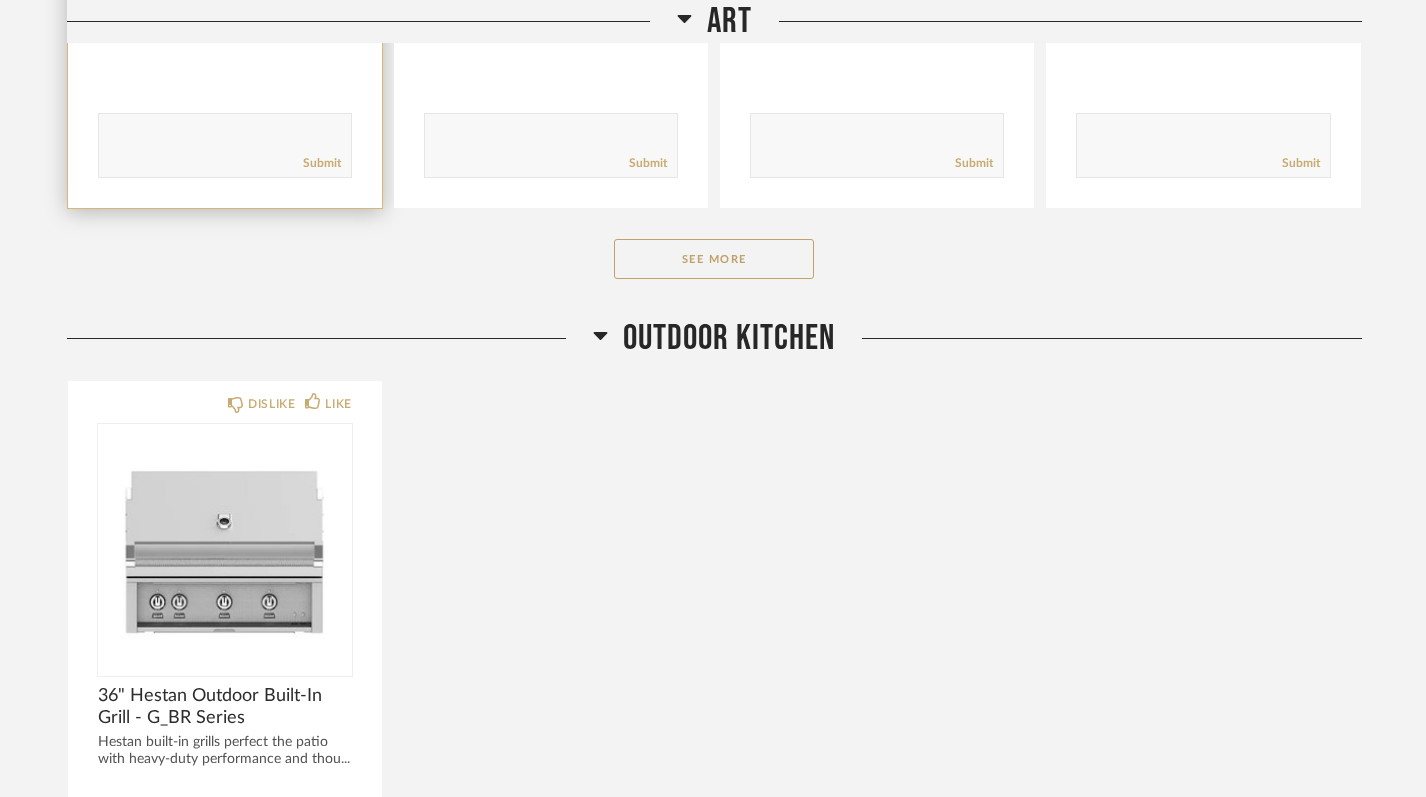 scroll, scrollTop: 18821, scrollLeft: 0, axis: vertical 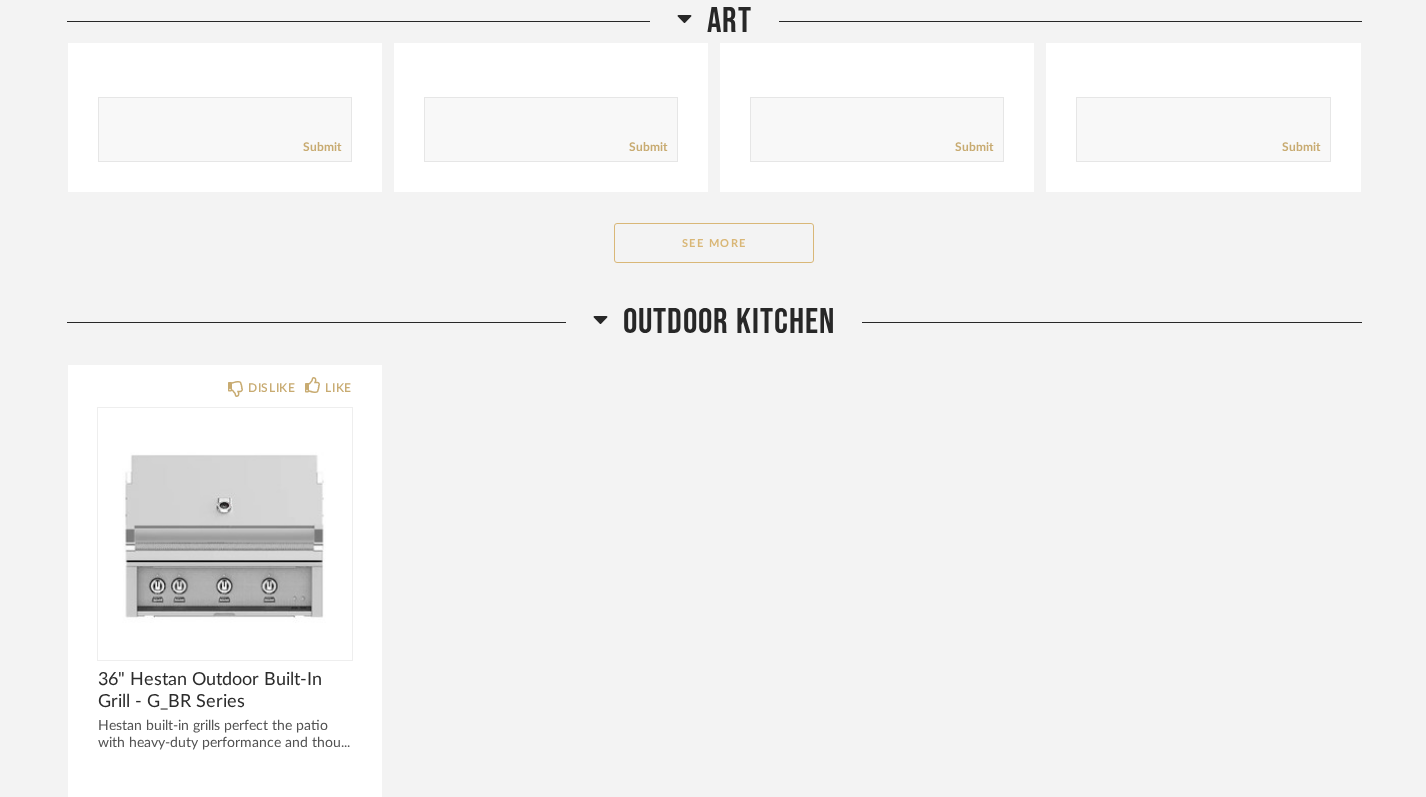 click on "See More" 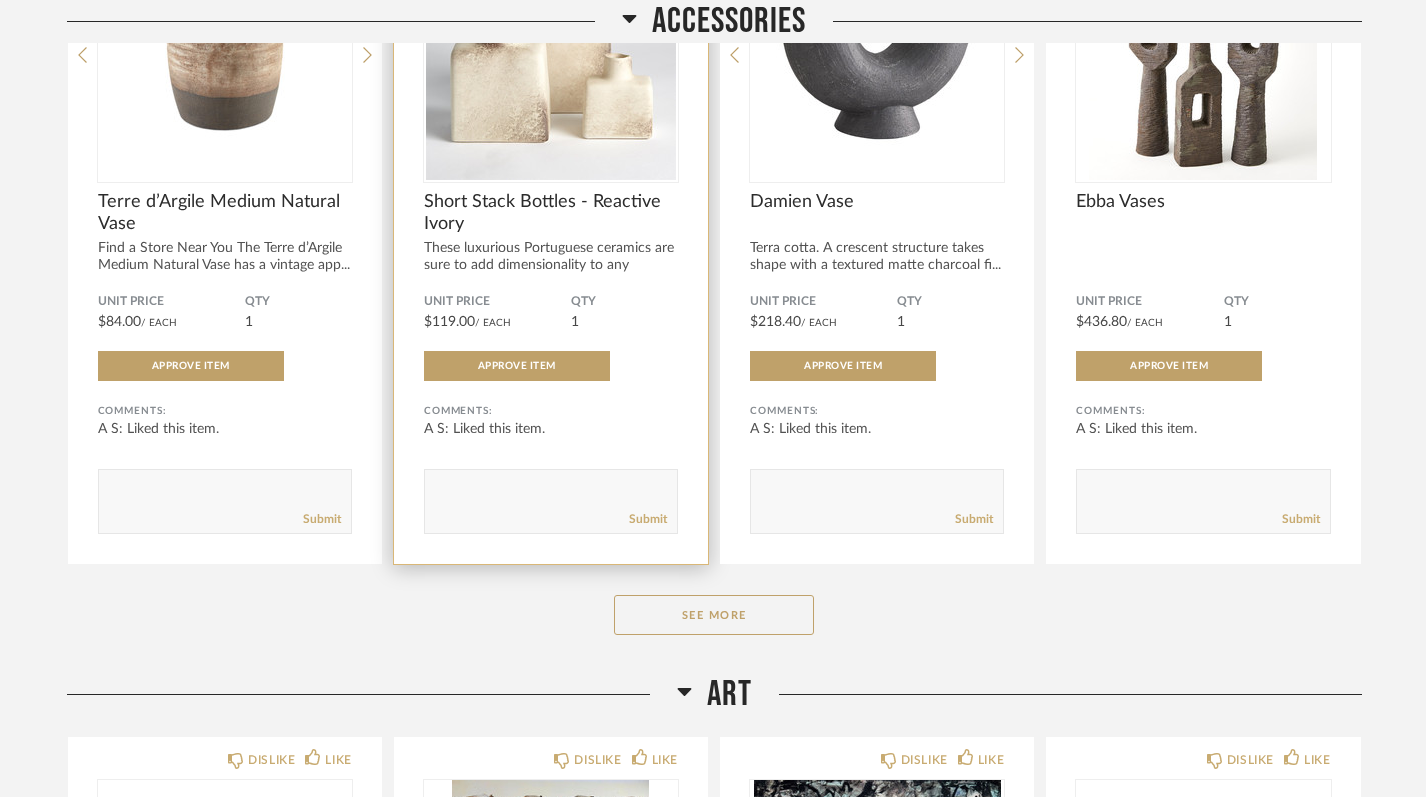 scroll, scrollTop: 12086, scrollLeft: 0, axis: vertical 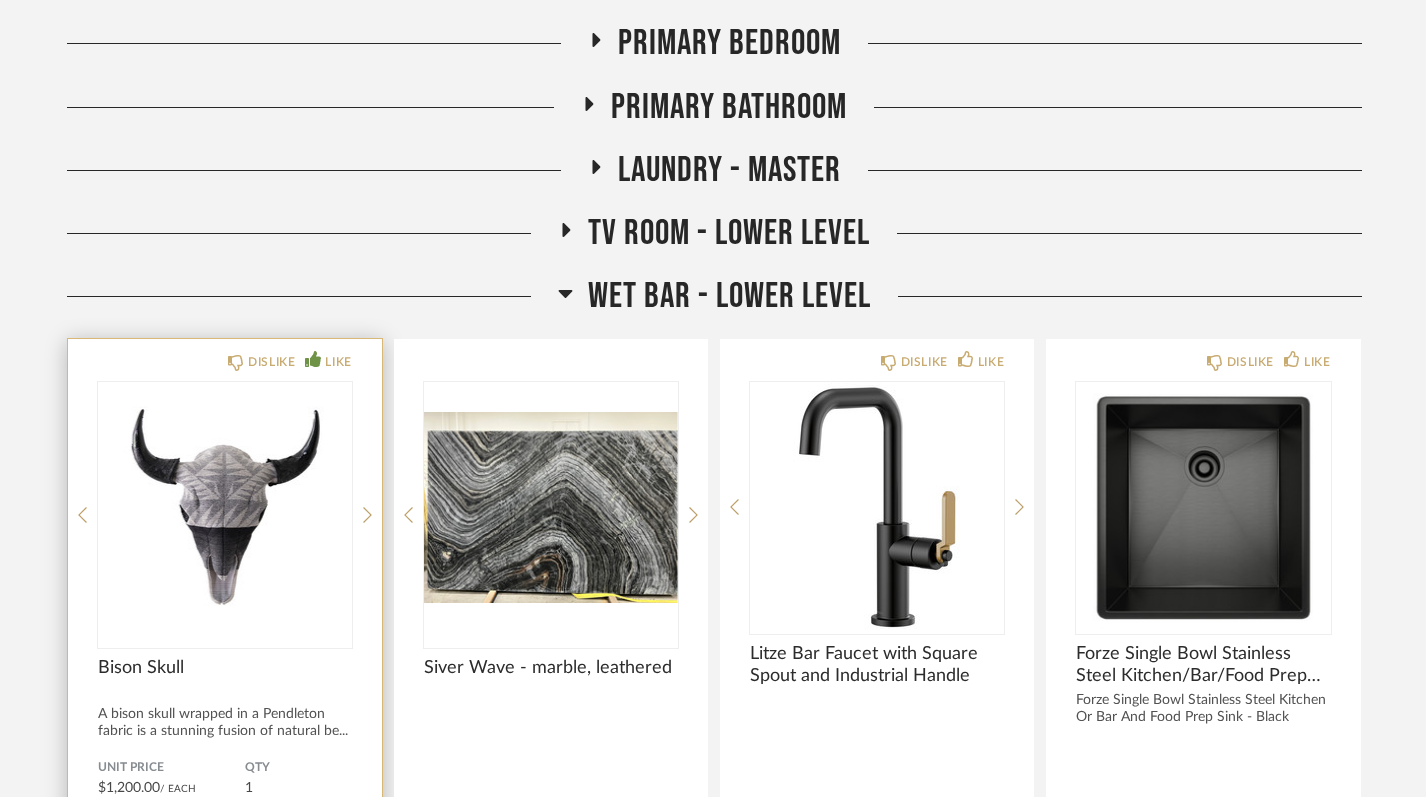 click at bounding box center (225, 507) 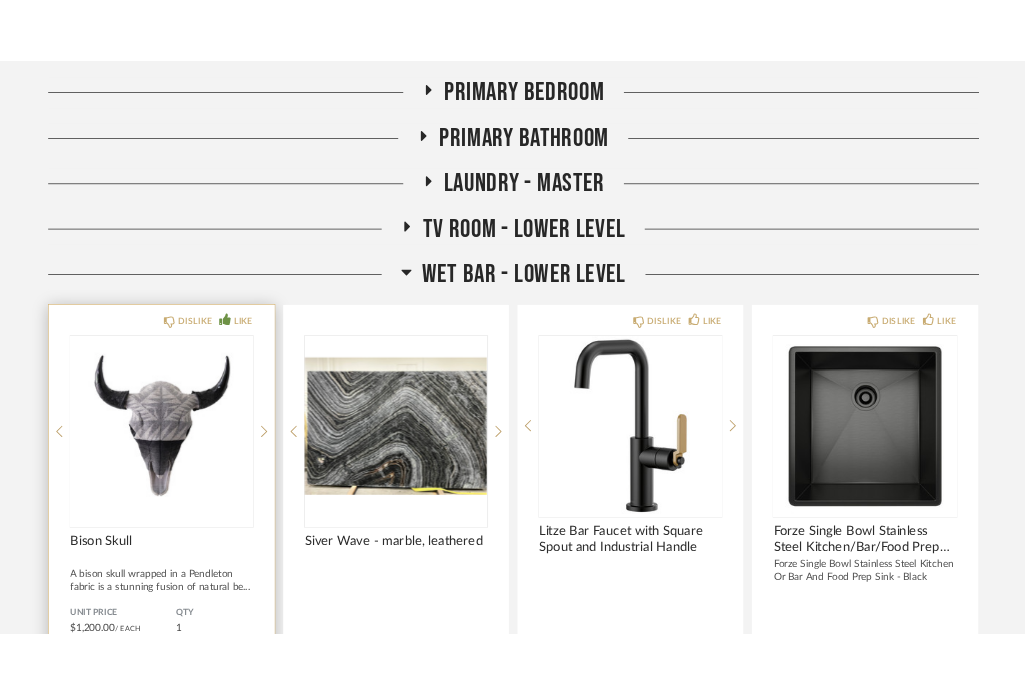 scroll, scrollTop: 0, scrollLeft: 0, axis: both 